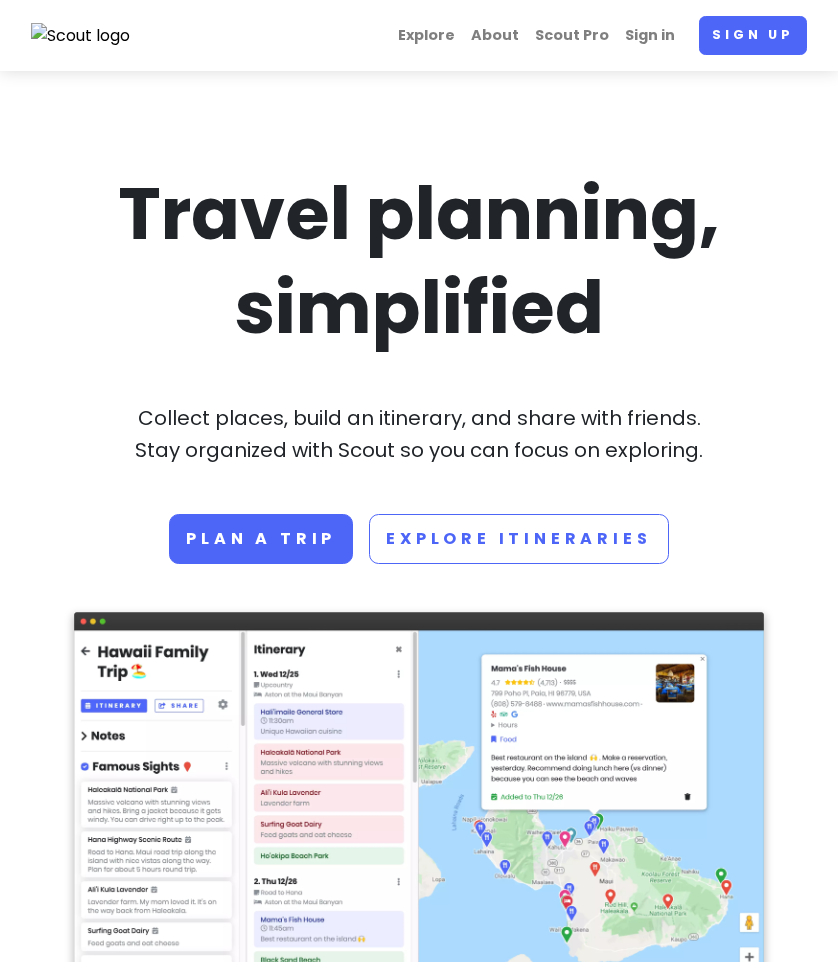 scroll, scrollTop: 0, scrollLeft: 0, axis: both 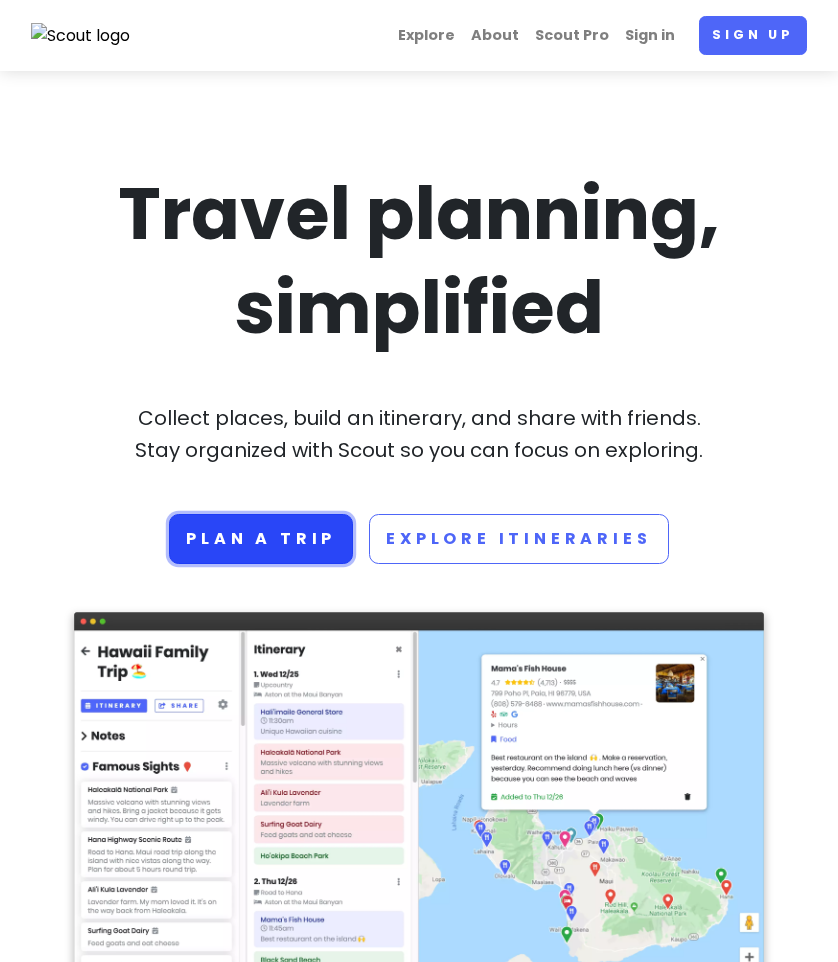 click on "Plan a trip" at bounding box center (261, 539) 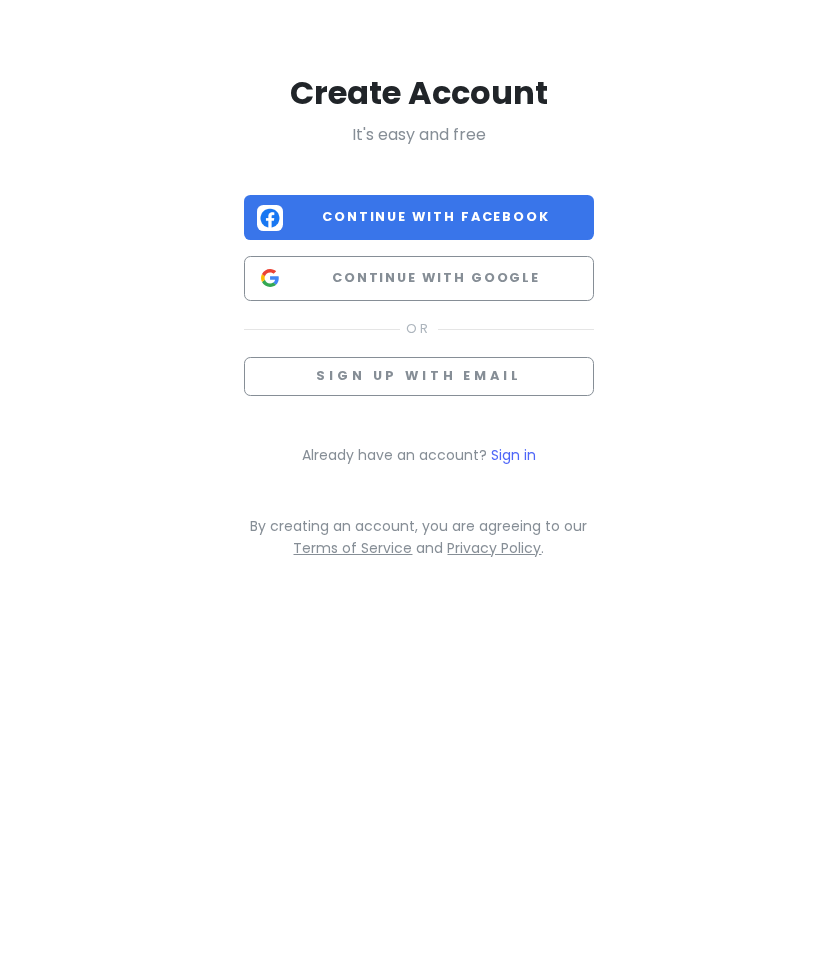 scroll, scrollTop: 0, scrollLeft: 0, axis: both 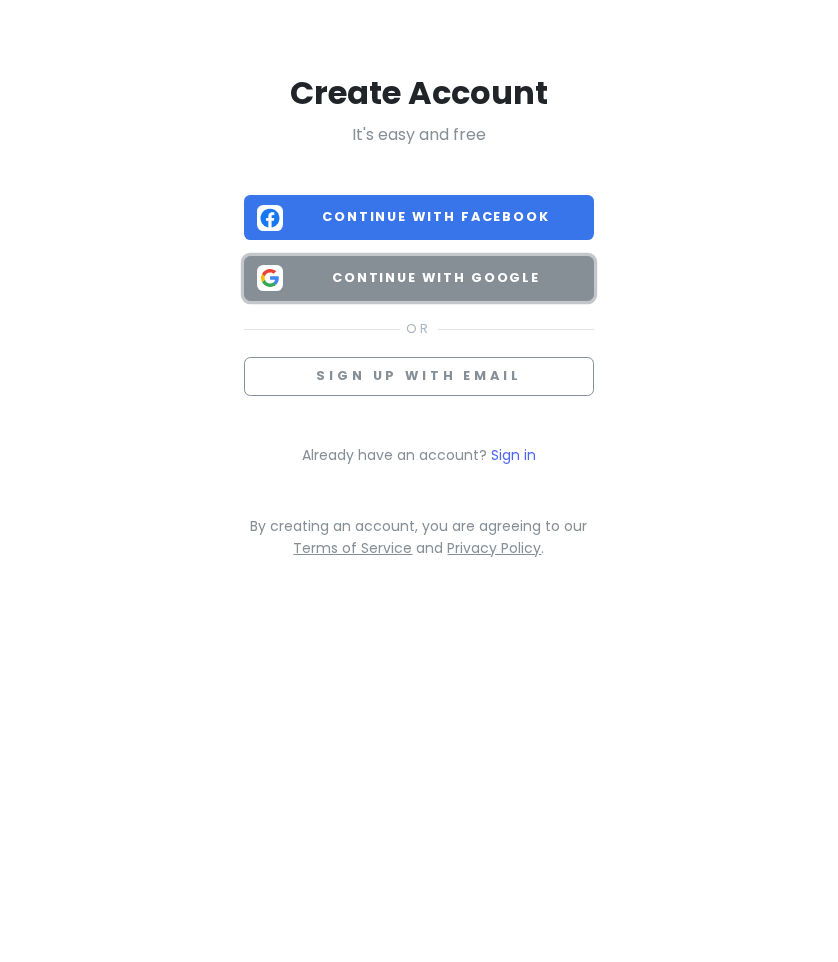 click on "Continue with Google" at bounding box center [436, 278] 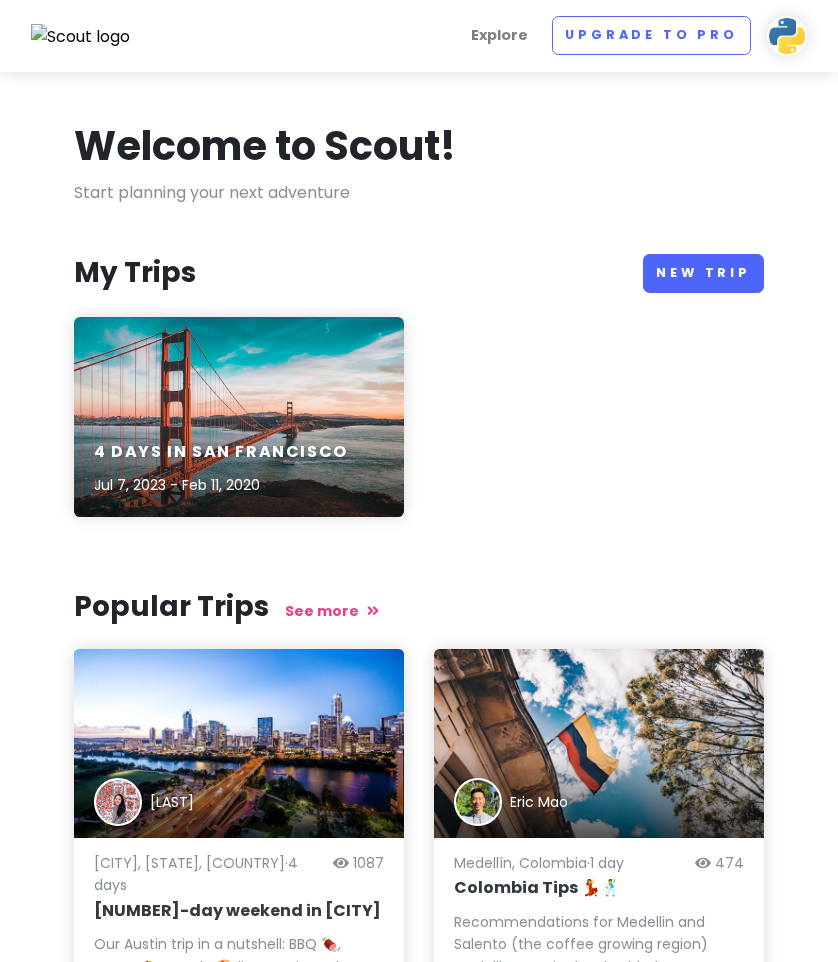 click on "4 Days in San Francisco Jul 7, 2023 - Feb 11, 2020" at bounding box center [239, 417] 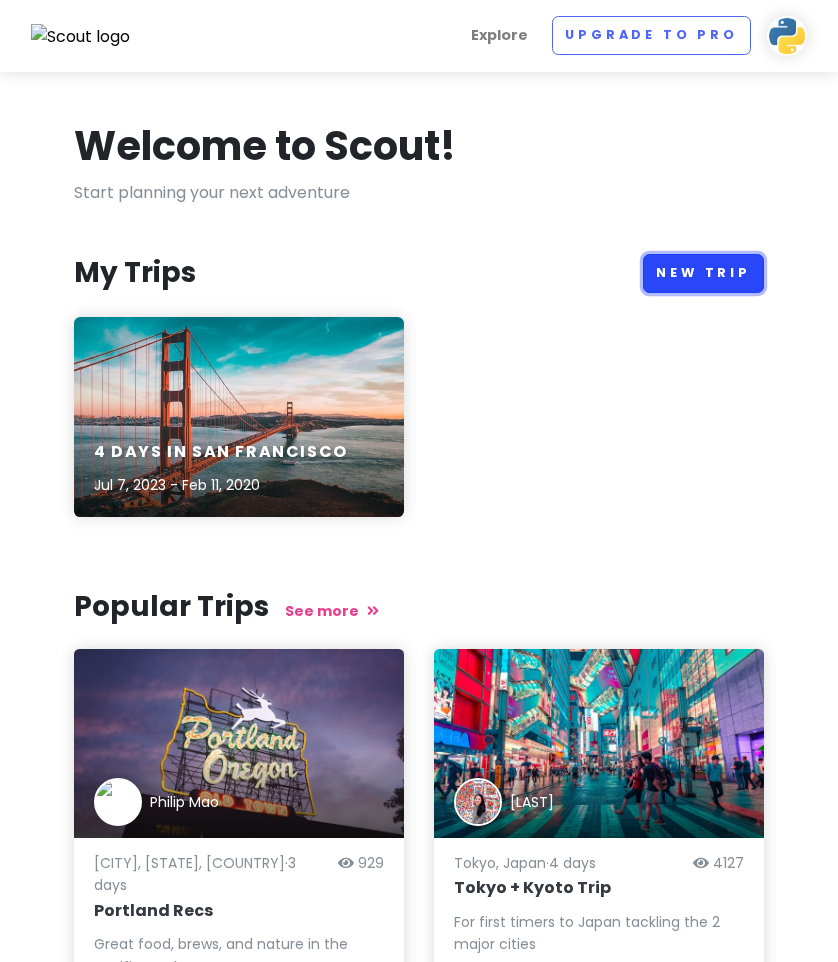 click on "New Trip" at bounding box center (703, 273) 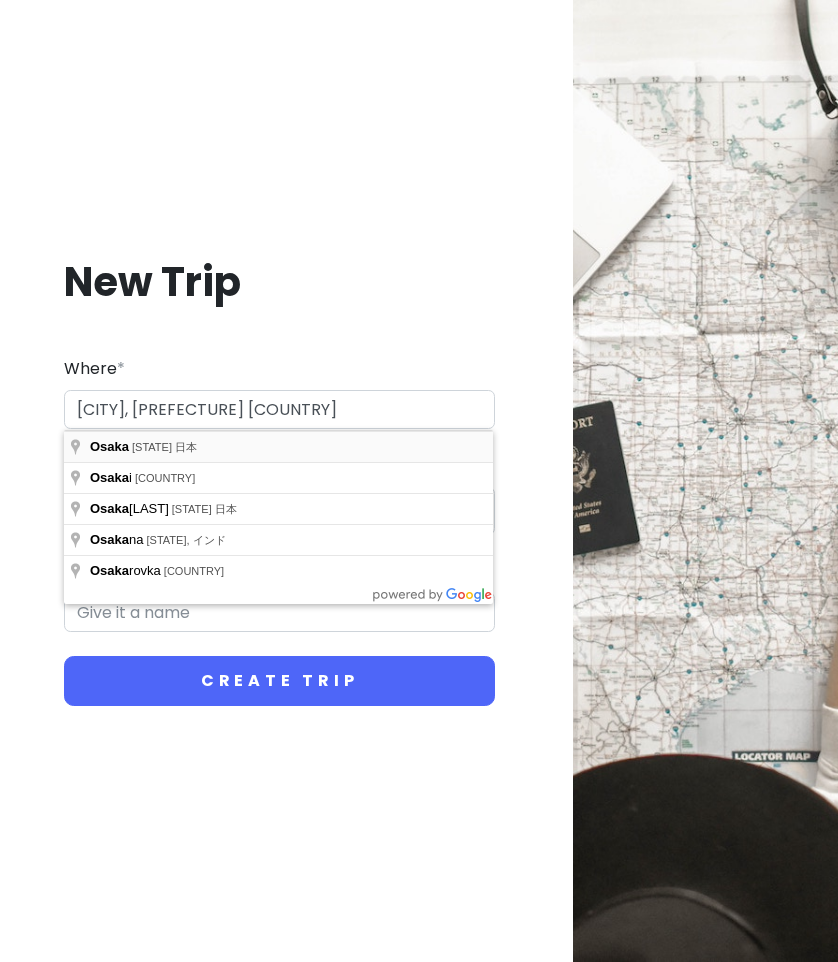 type on "日本、[STATE][CITY]" 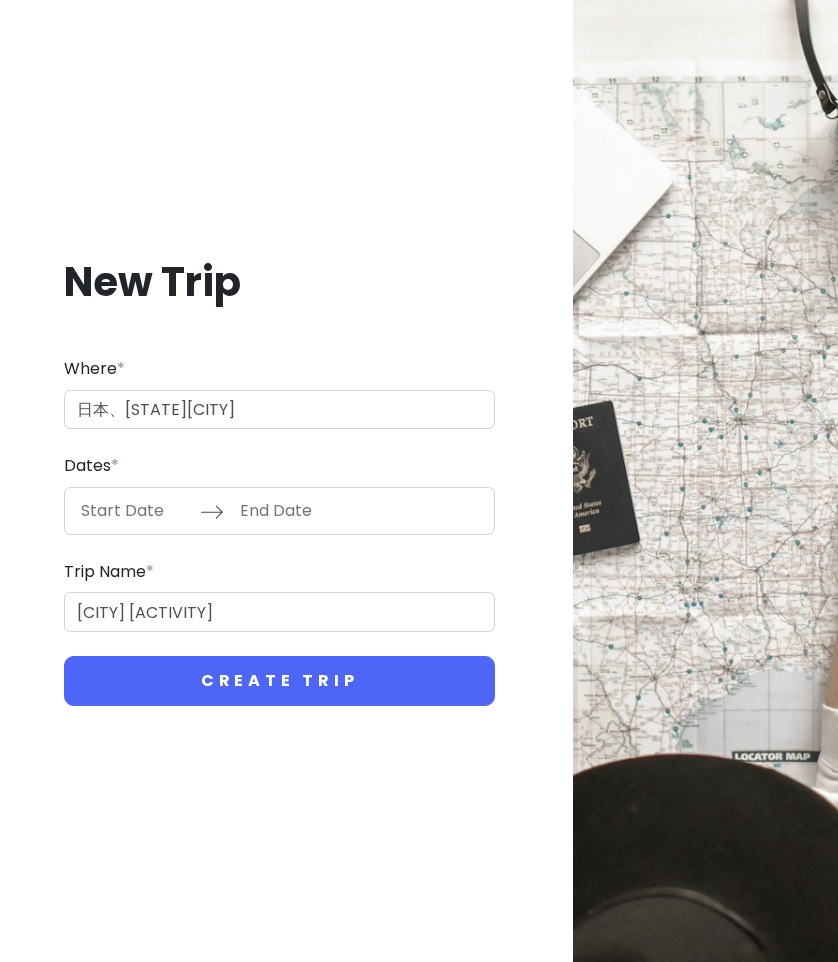 click at bounding box center (135, 511) 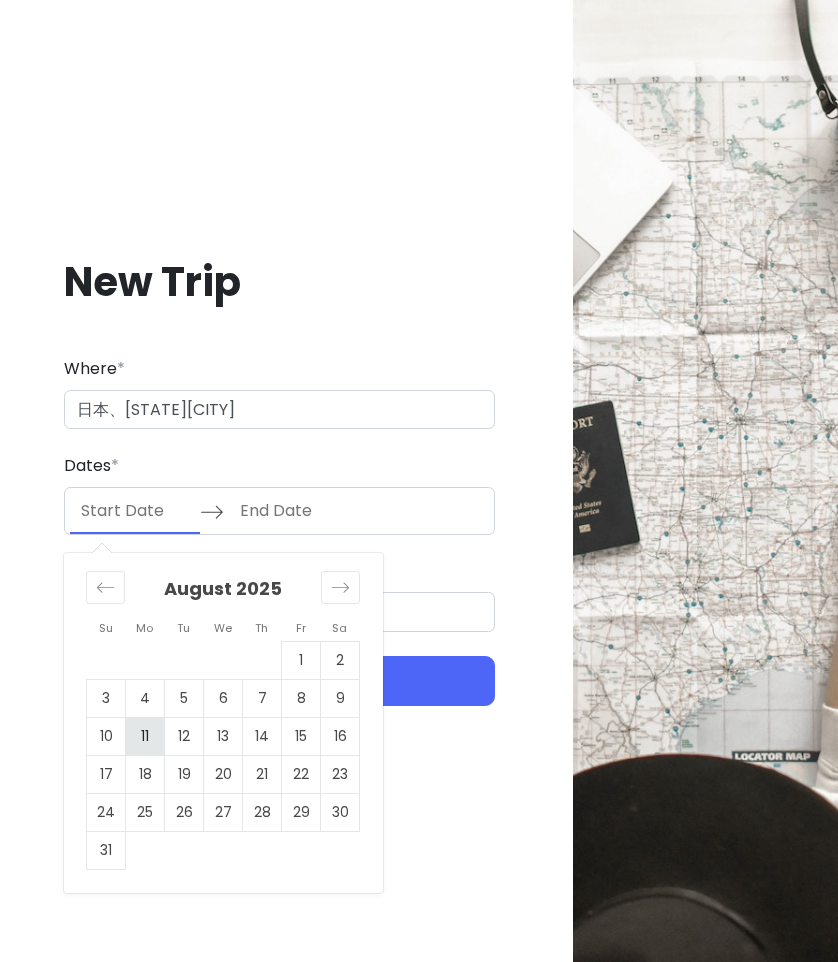 click on "11" at bounding box center (145, 736) 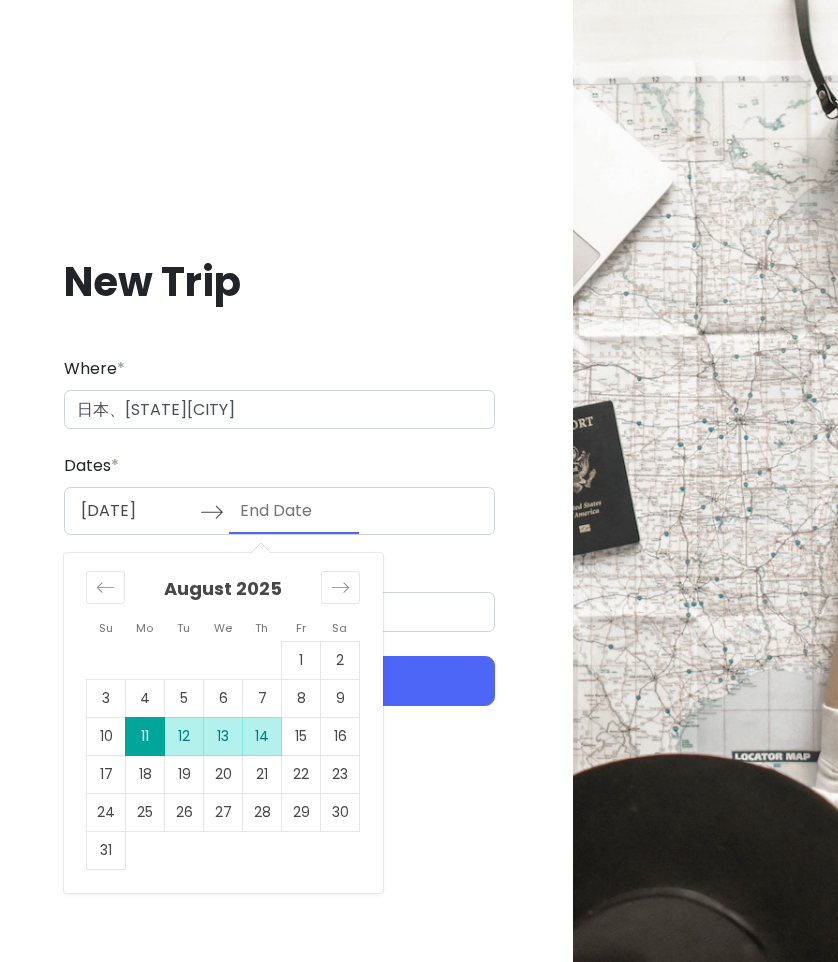 click on "14" at bounding box center [262, 736] 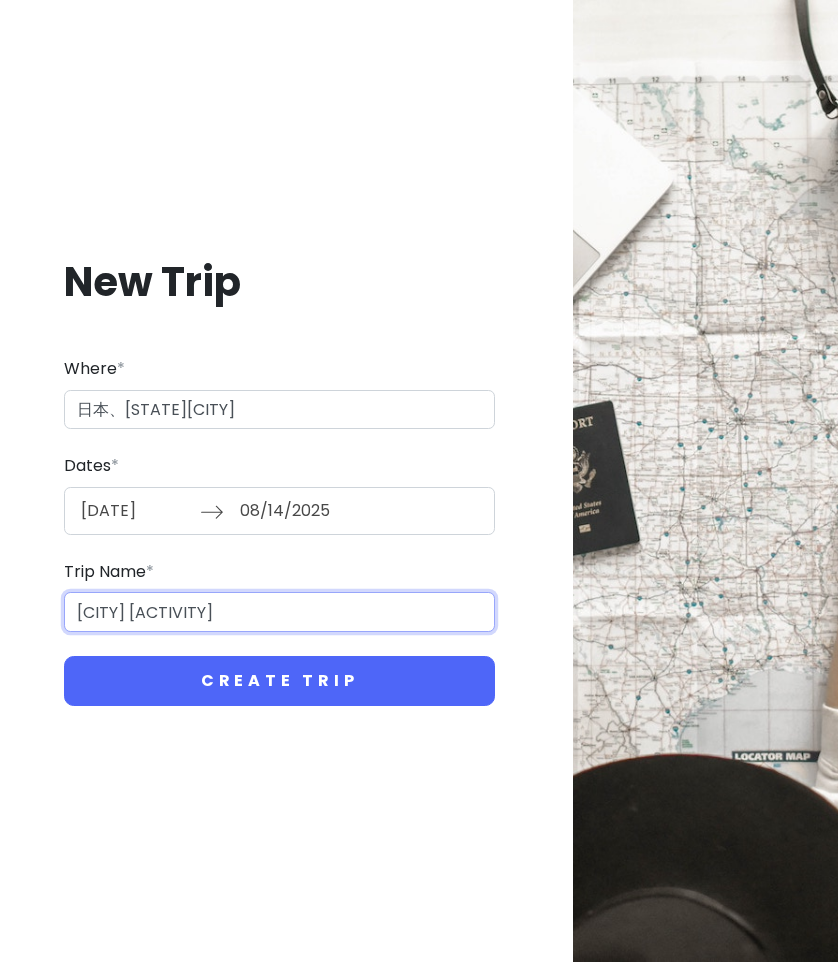 drag, startPoint x: 201, startPoint y: 613, endPoint x: 80, endPoint y: 606, distance: 121.20231 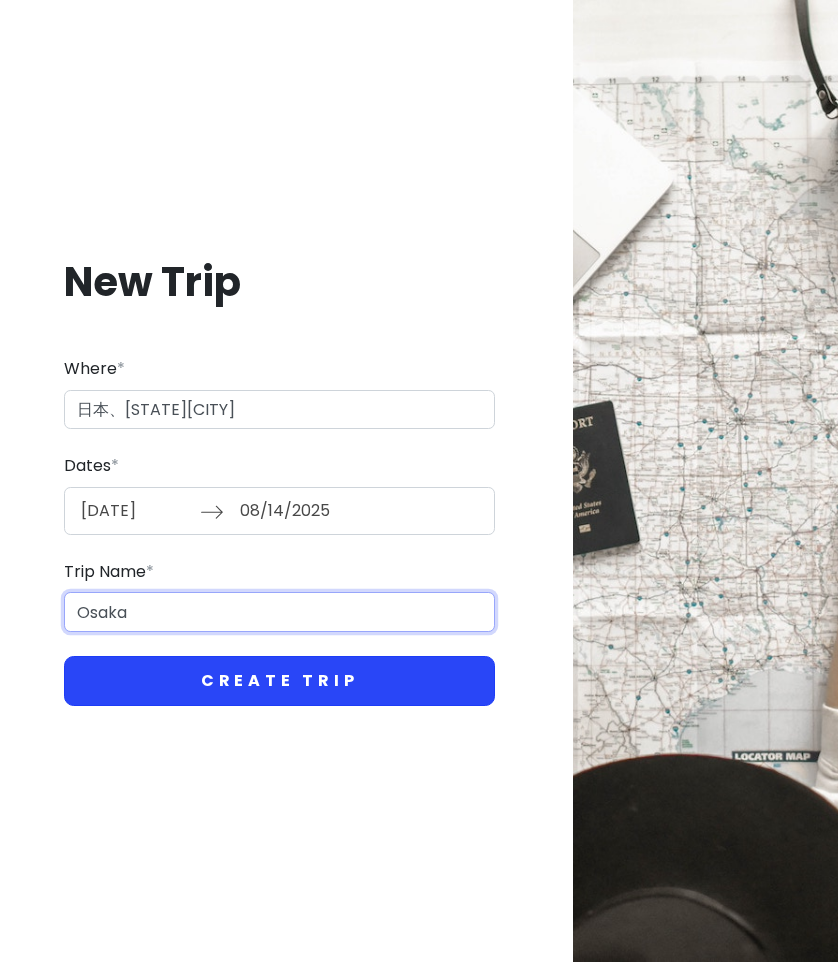 type on "Osaka" 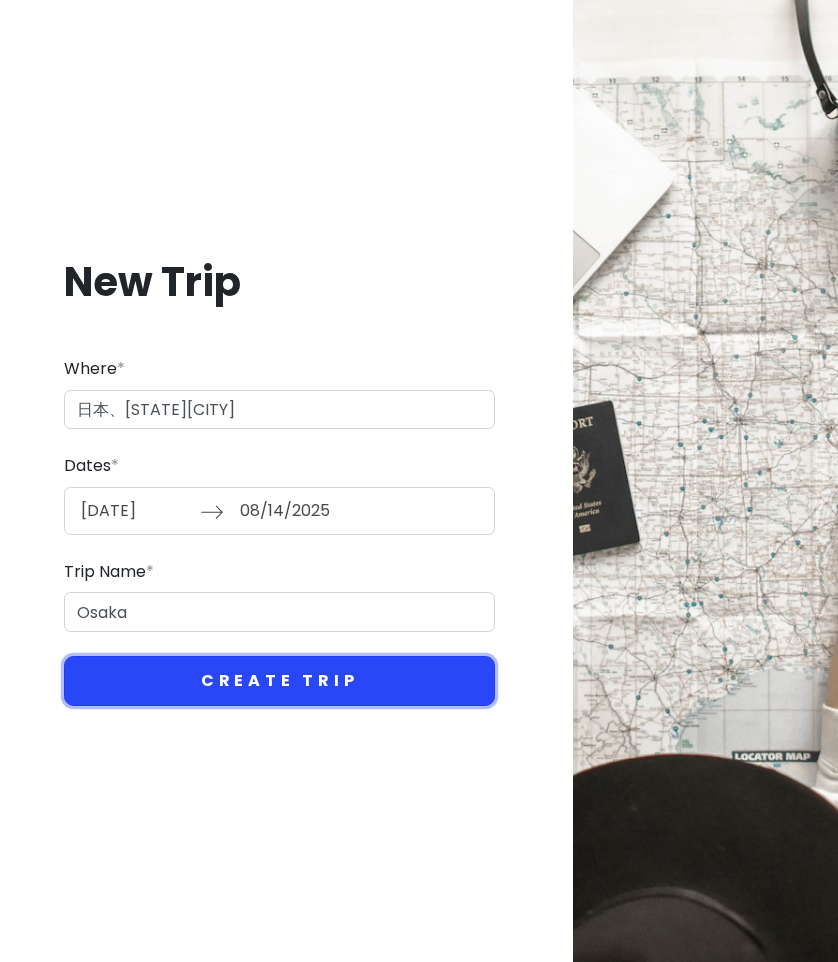 click on "Create Trip" at bounding box center [279, 681] 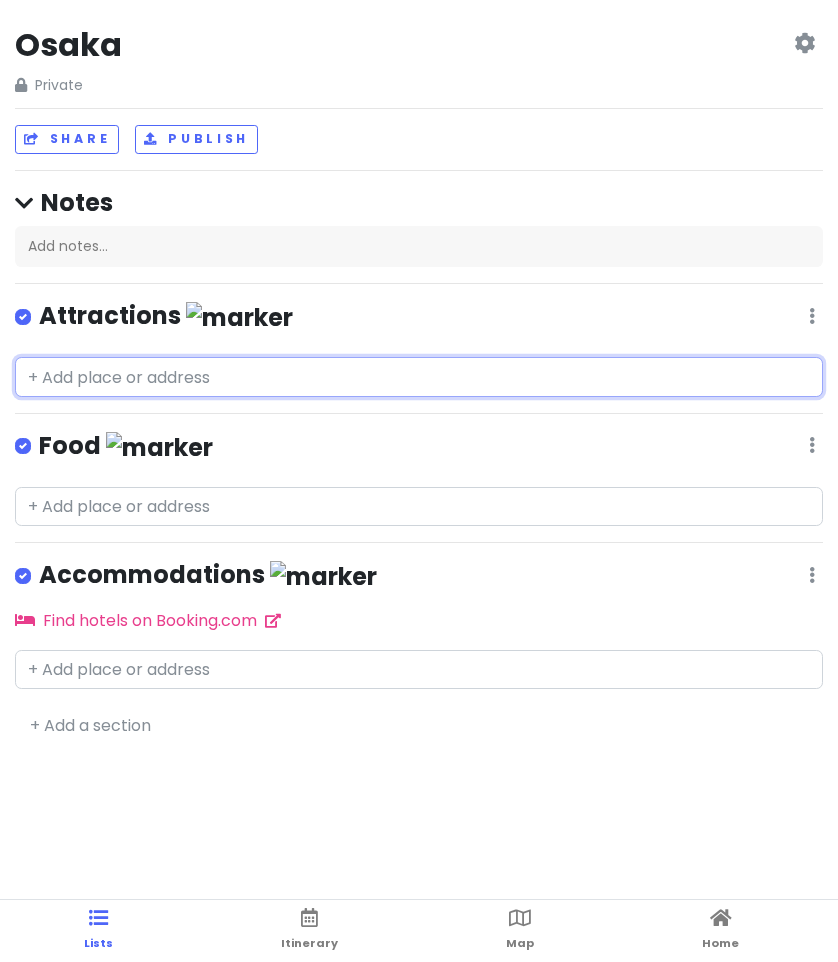 click at bounding box center [419, 377] 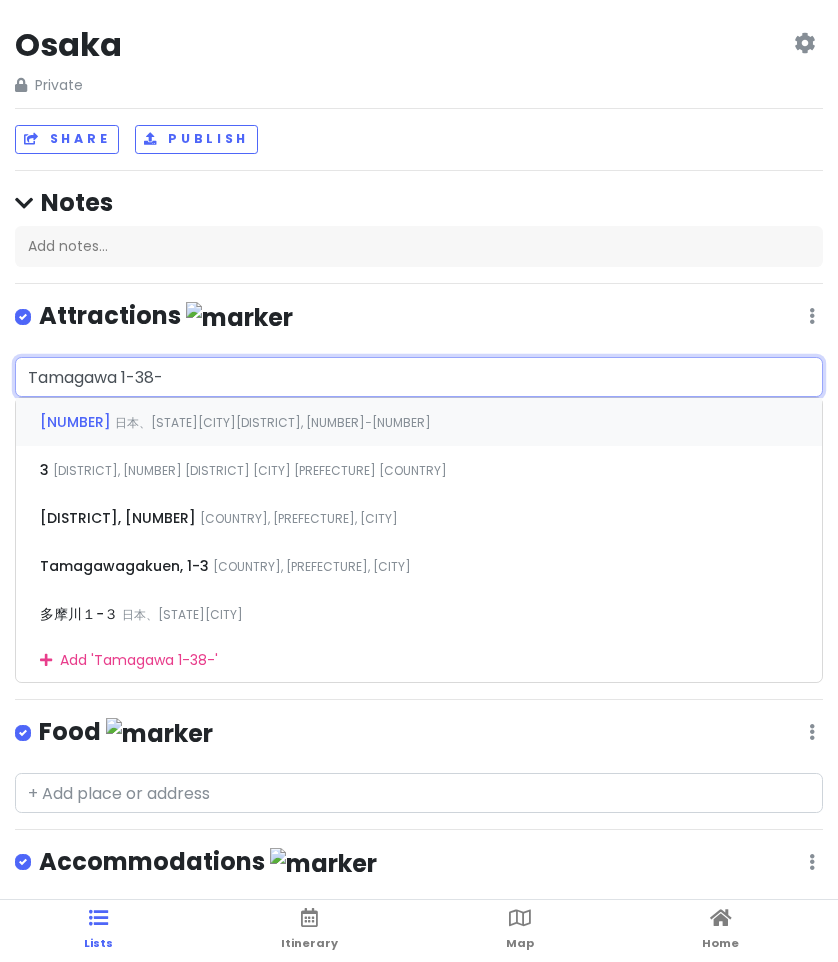type on "[DISTRICT] [NUMBER]-[NUMBER]" 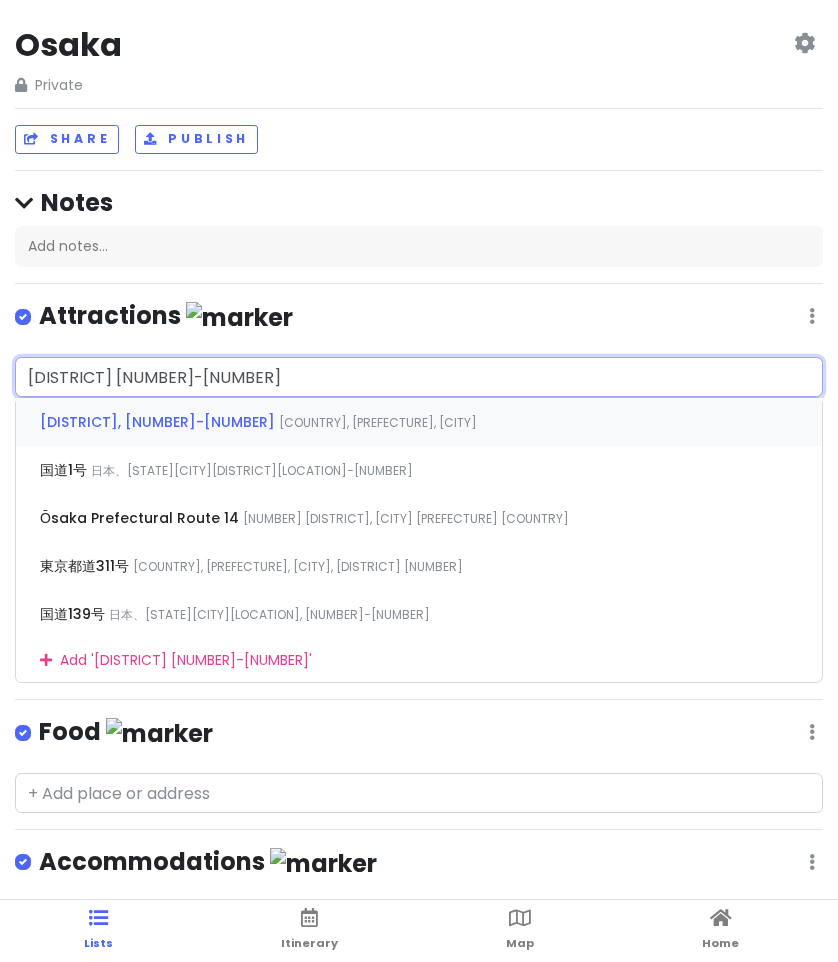 click on "[DISTRICT], [NUMBER]-[NUMBER] [COUNTRY], [PREFECTURE], [CITY]" at bounding box center (419, 422) 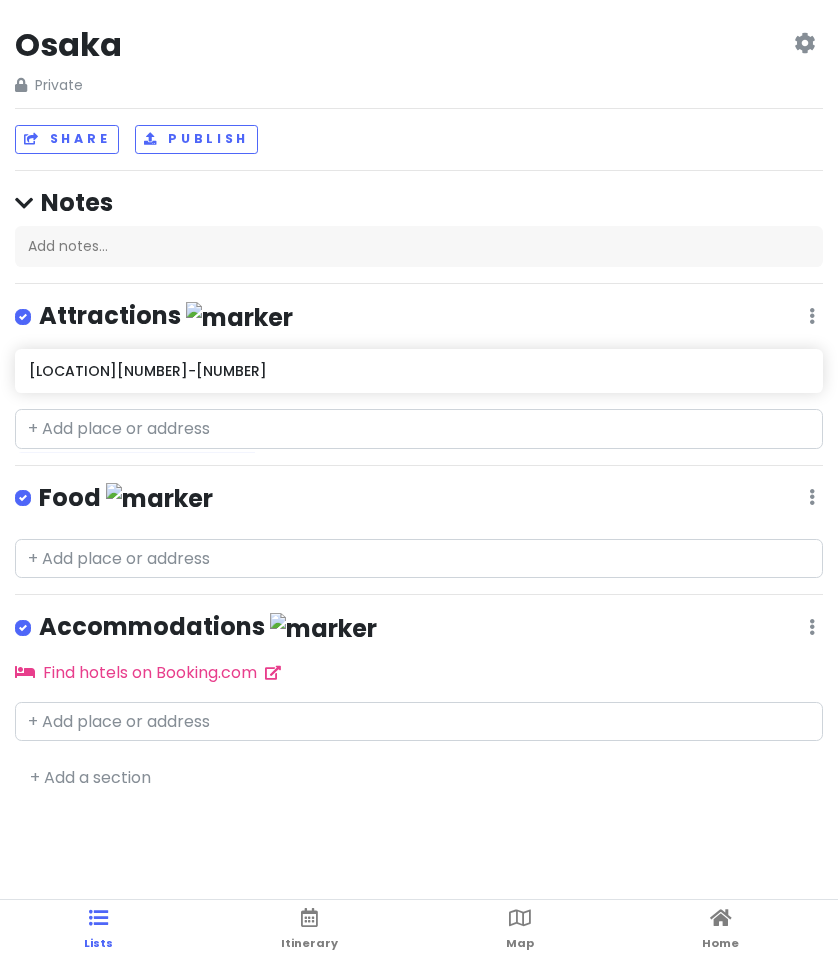 click at bounding box center [39, 485] 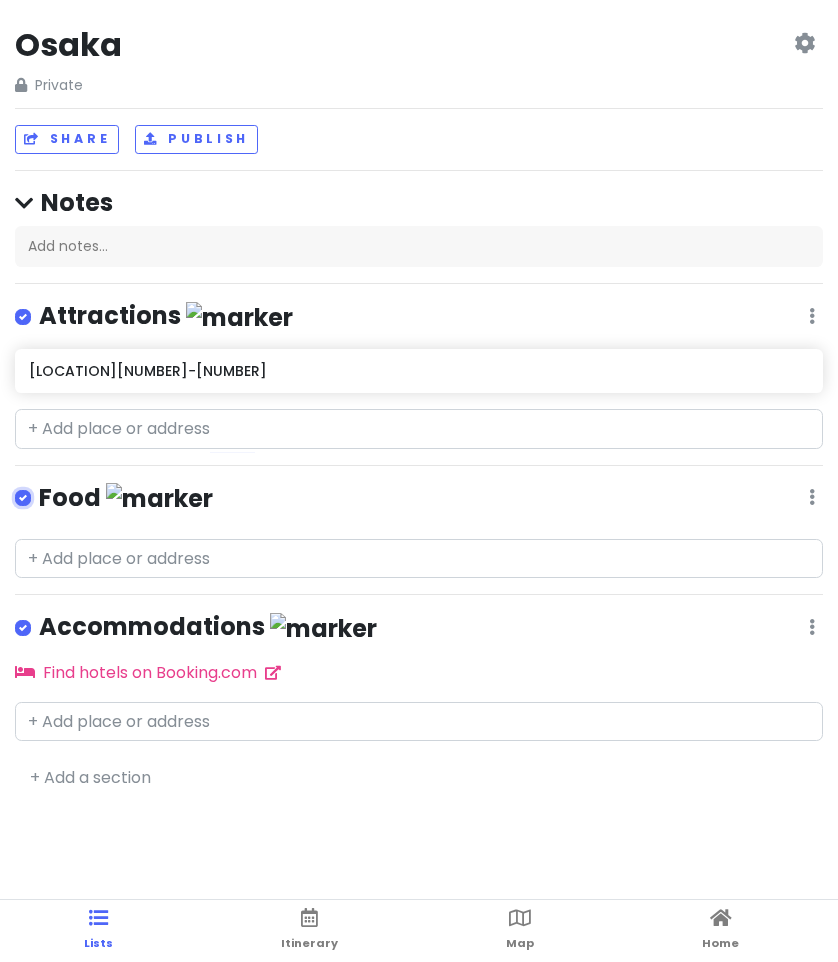 checkbox on "false" 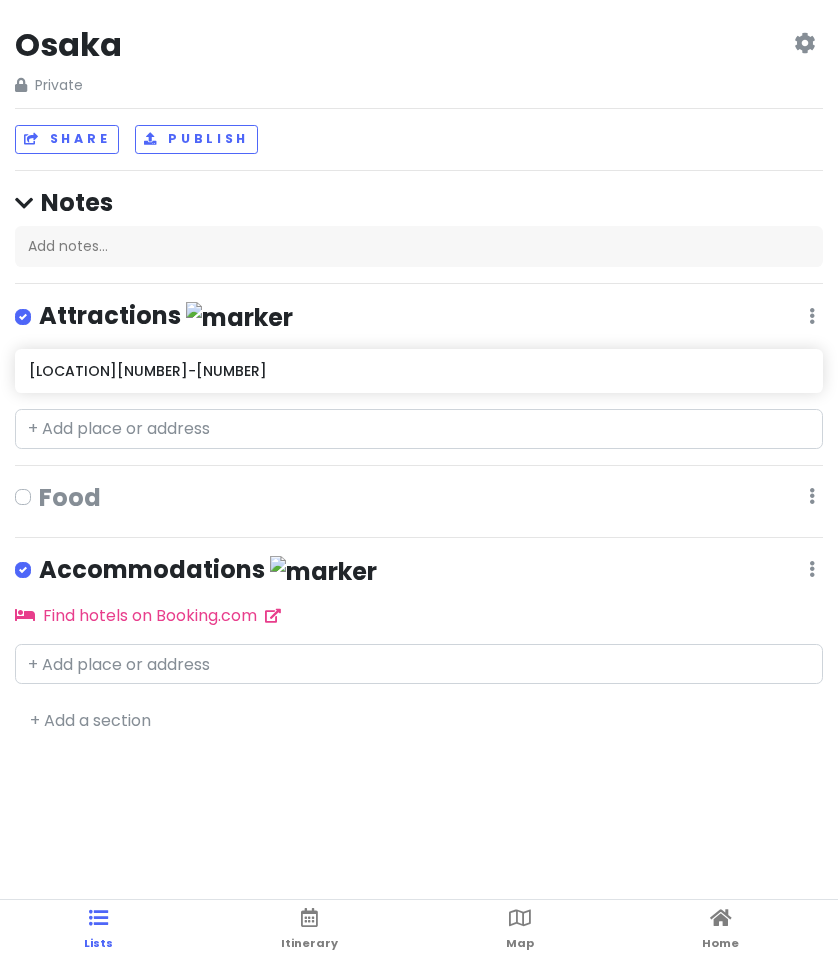 click at bounding box center [39, 557] 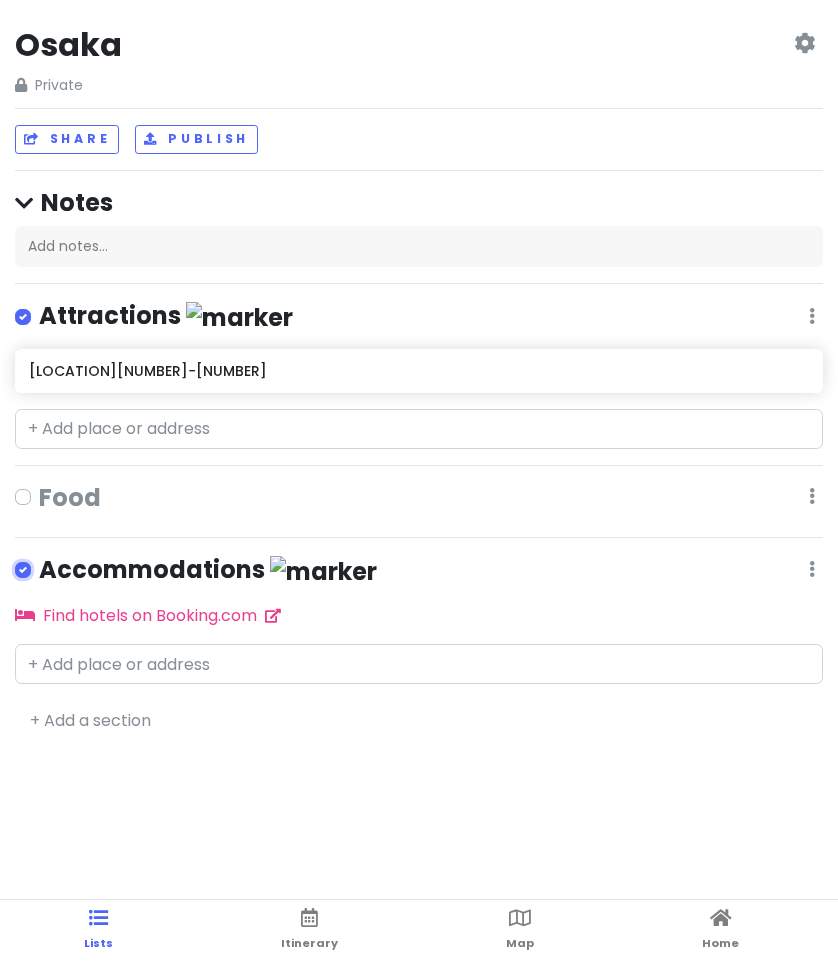 click at bounding box center [45, 563] 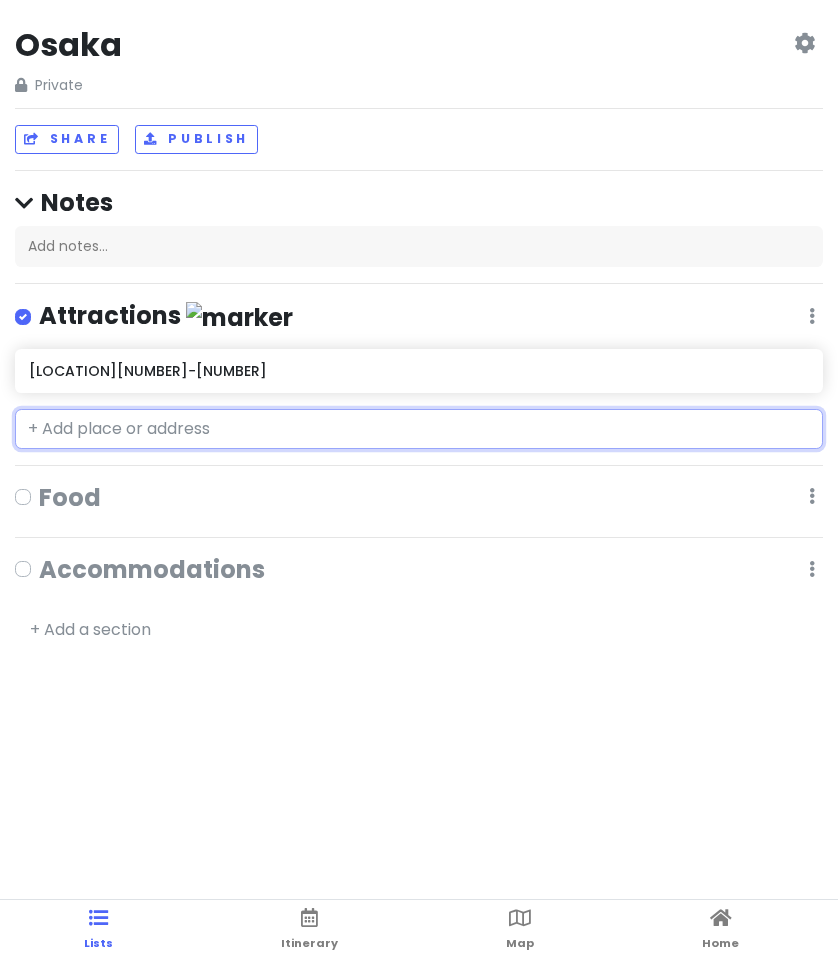 click at bounding box center [419, 429] 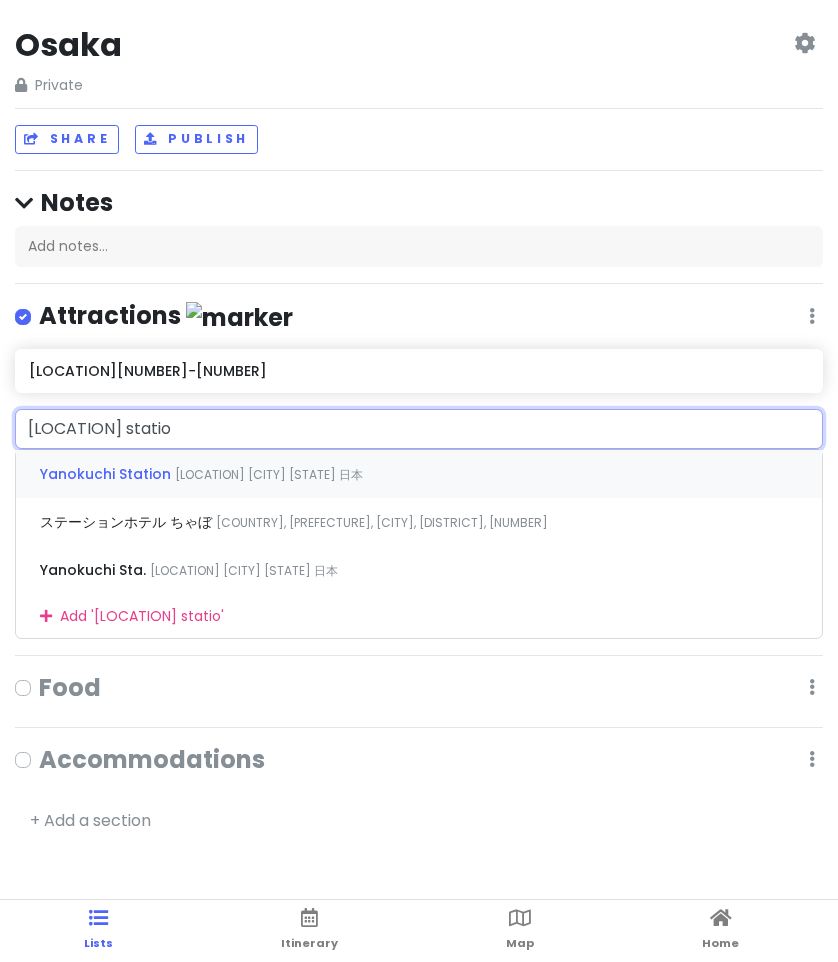 type on "Yanokuchi station" 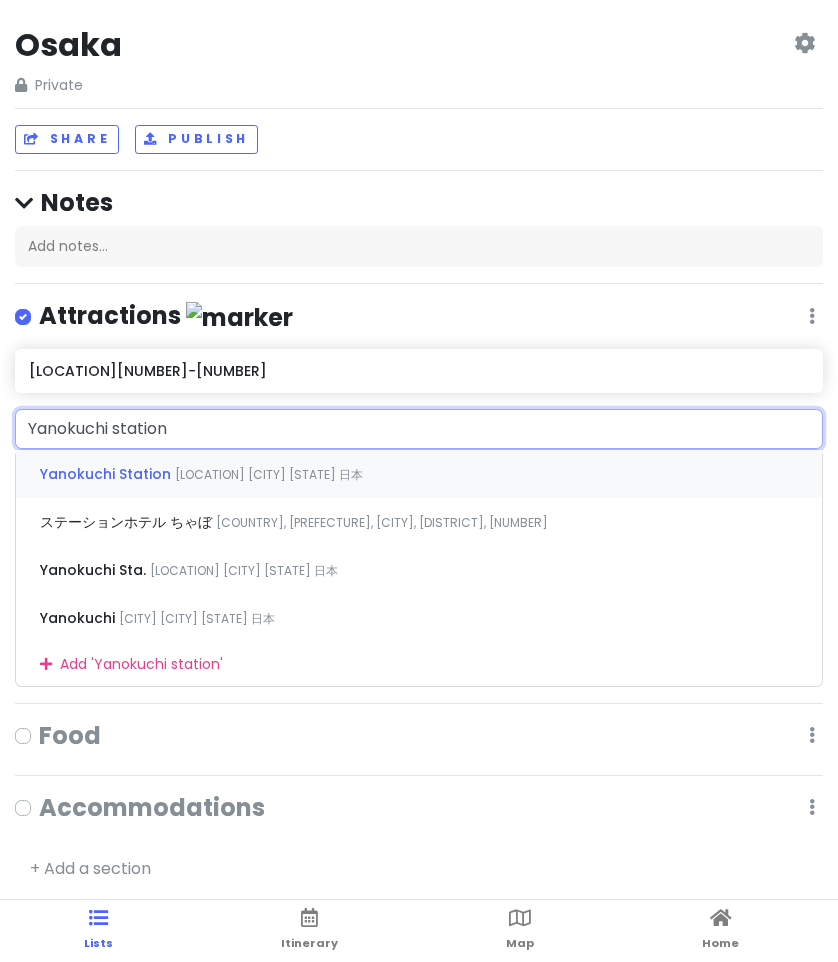 click on "[LOCATION] [CITY] [STATE] 日本" at bounding box center [269, 474] 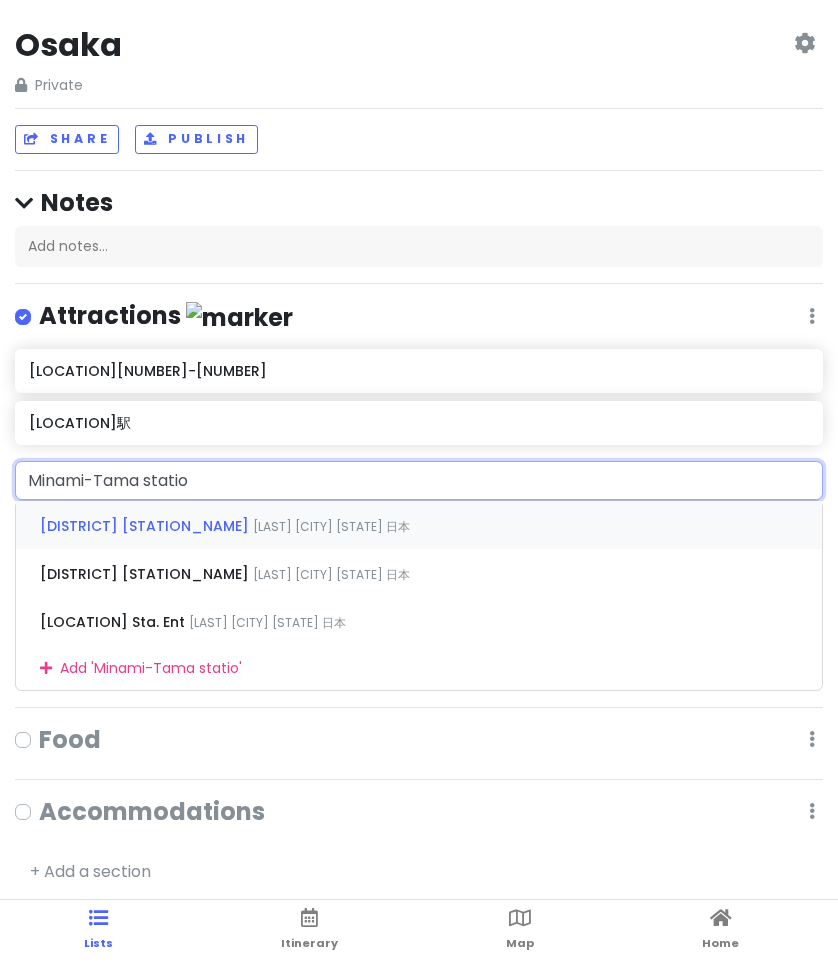 type on "Minami-Tama station" 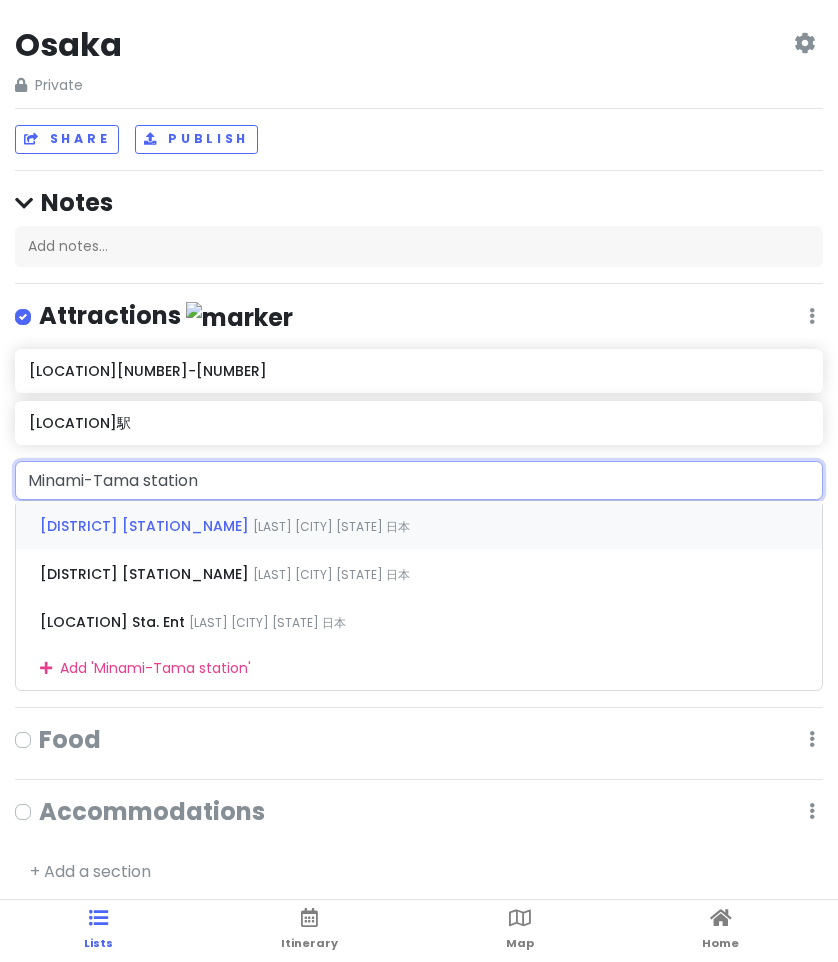 click on "[BRAND] [AIRPORT_NAME] [DISTRICT] [CITY] [PREFECTURE] [COUNTRY]" at bounding box center [419, 525] 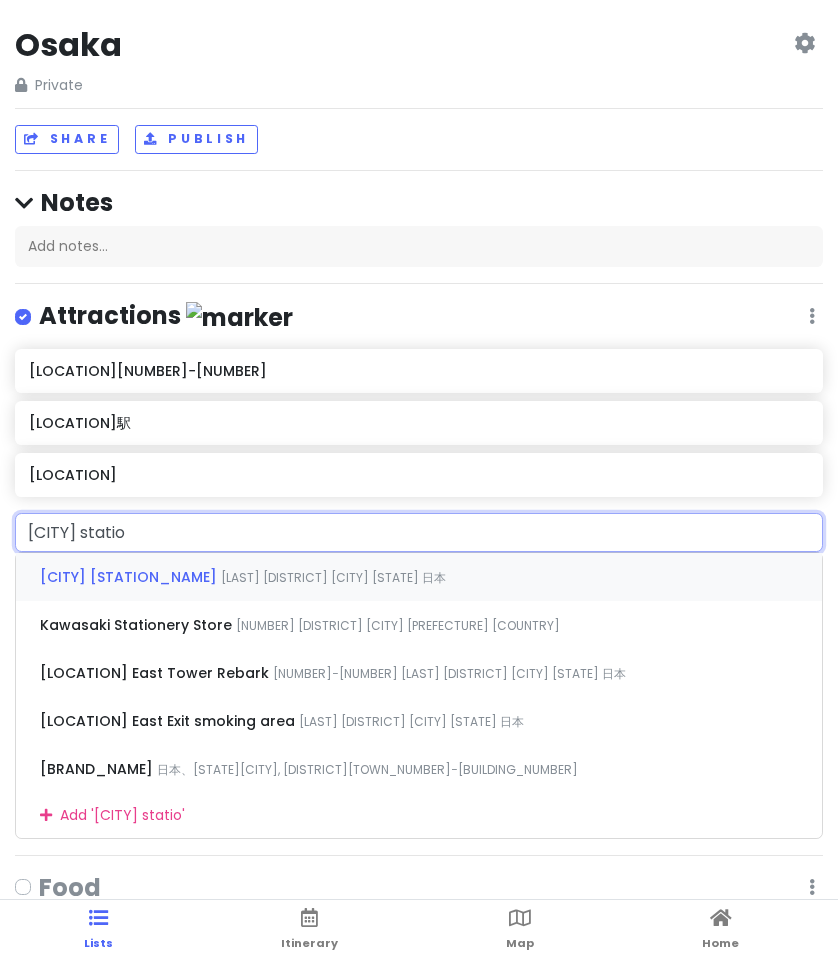 type on "[CITY] [STATION_NAME]" 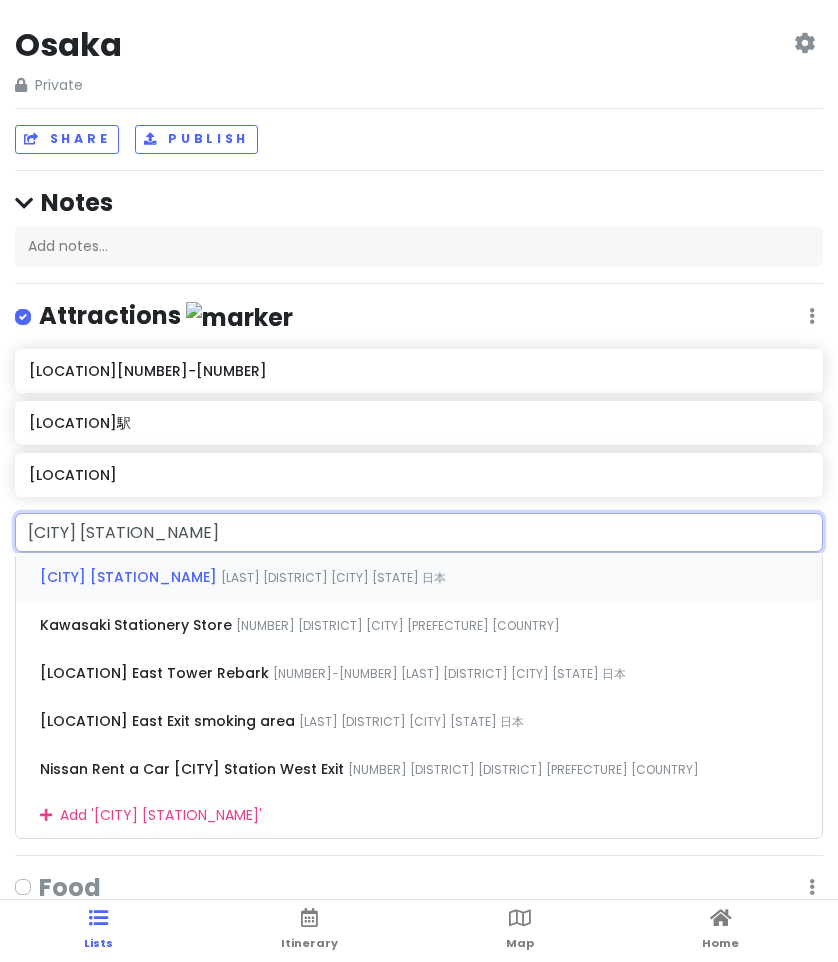 click on "[LAST] [DISTRICT] [CITY] [STATE] 日本" at bounding box center (333, 577) 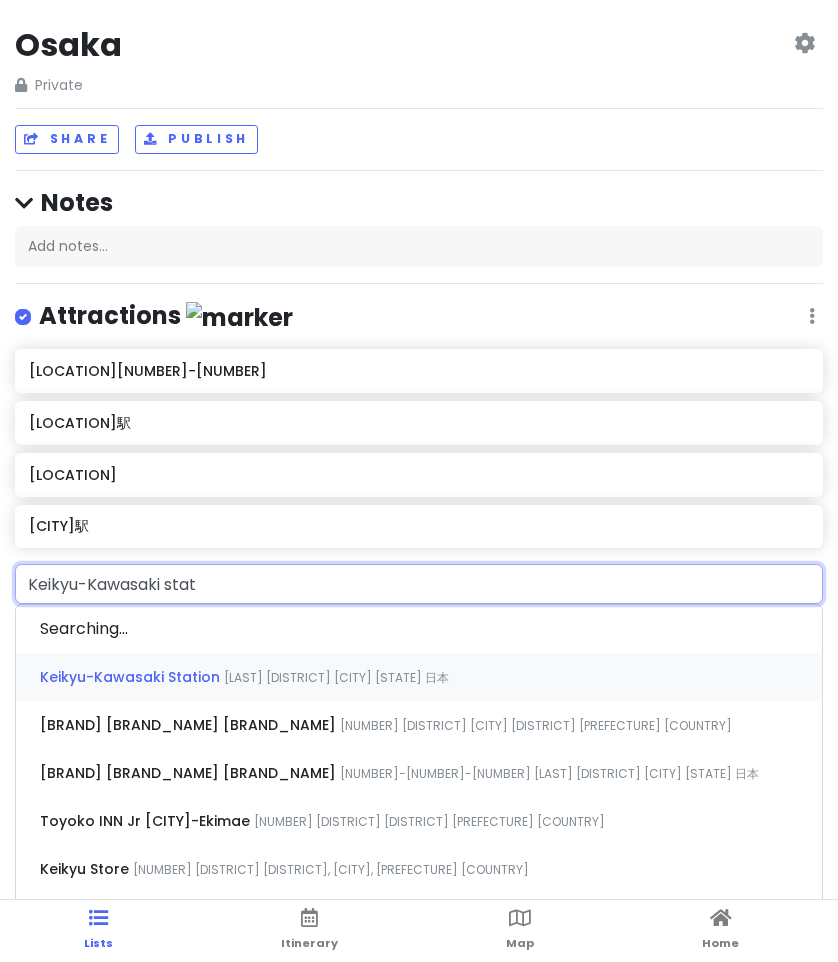 type on "Keikyu-Kawasaki stati" 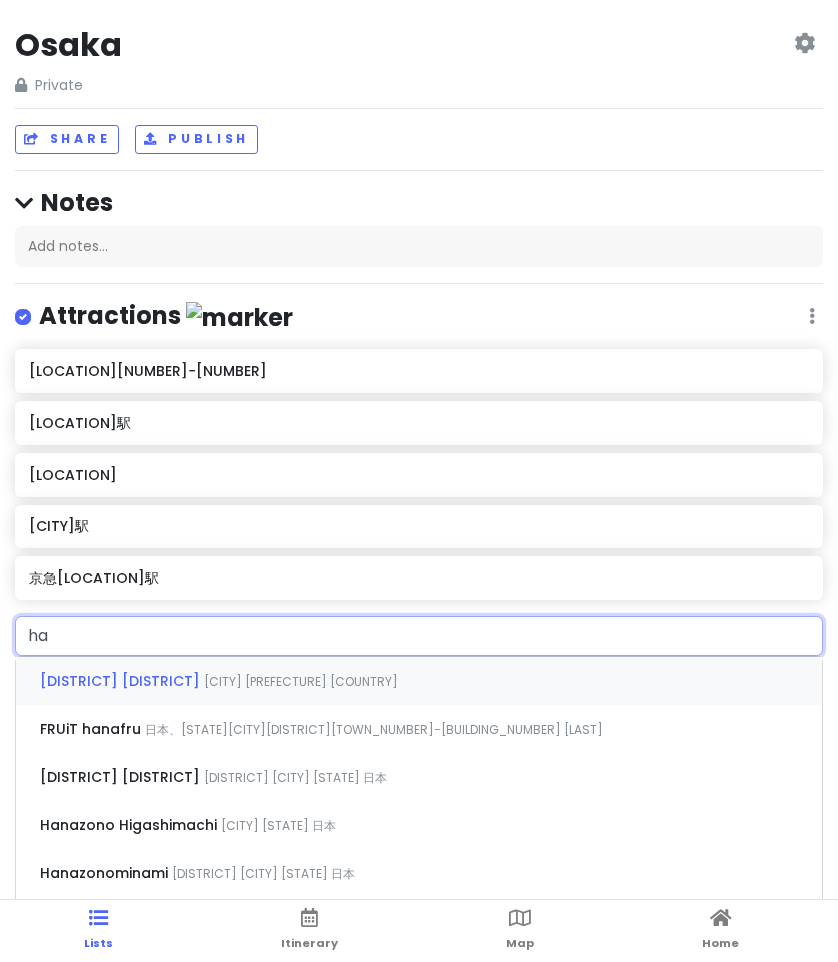 type on "h" 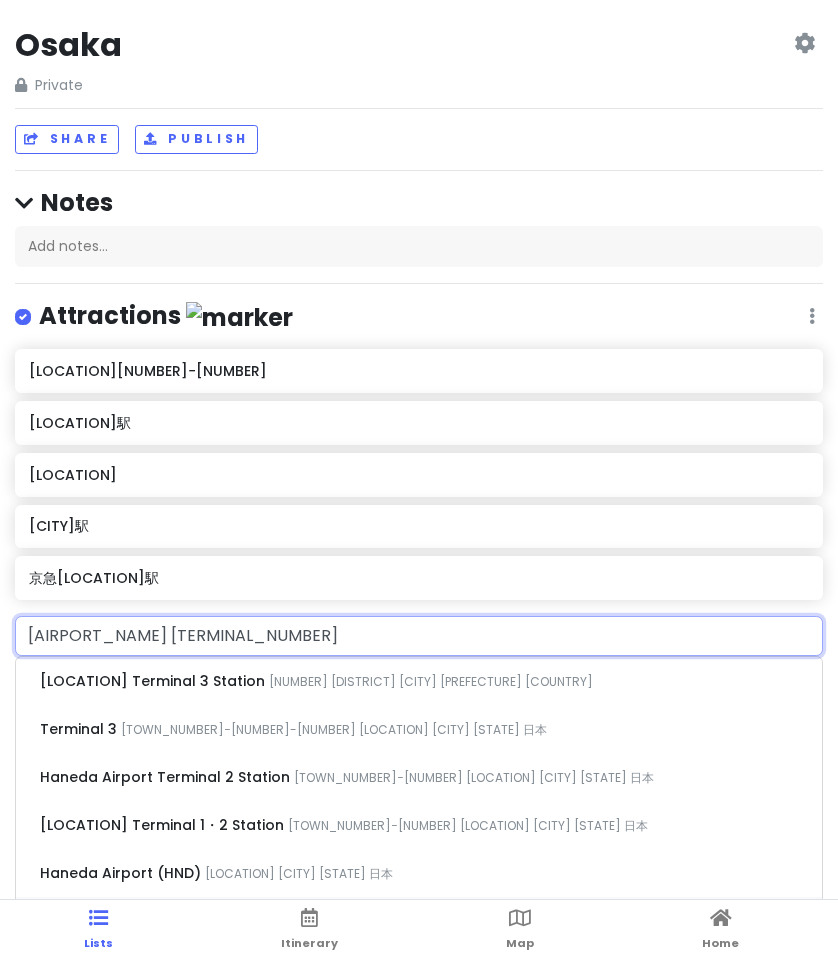 click on "[AIRPORT_NAME] [TERMINAL_NUMBER]" at bounding box center (419, 636) 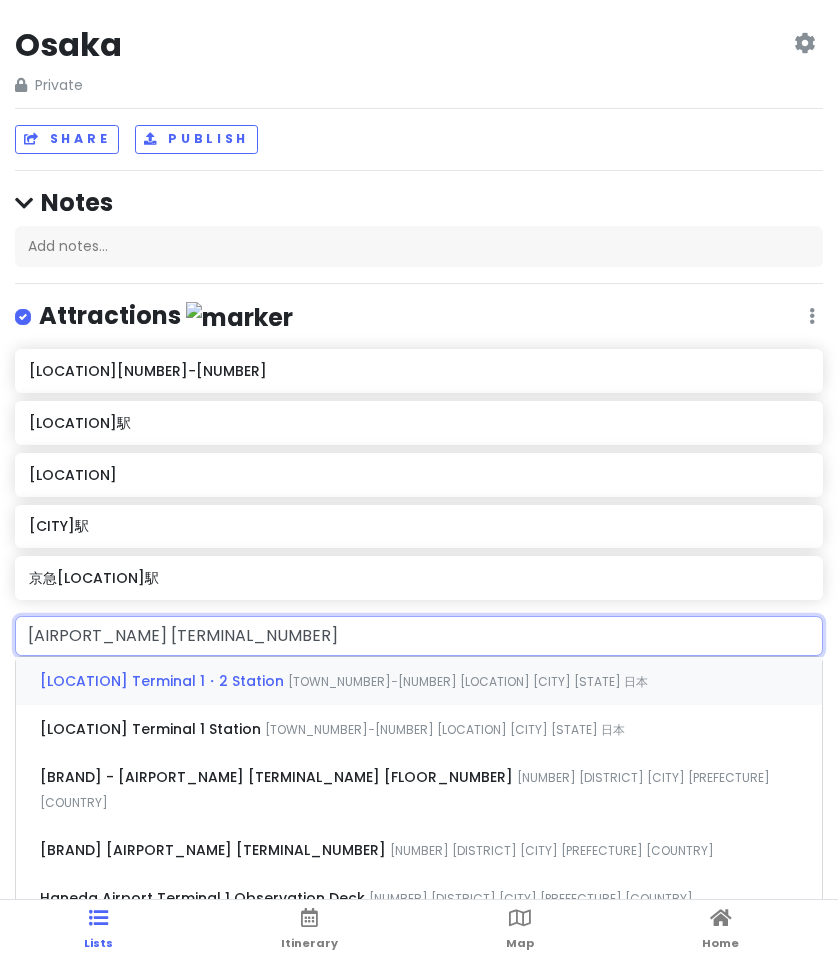 type on "[AIRPORT_NAME] [TERMINAL_NUMBER]:[NUMBER]" 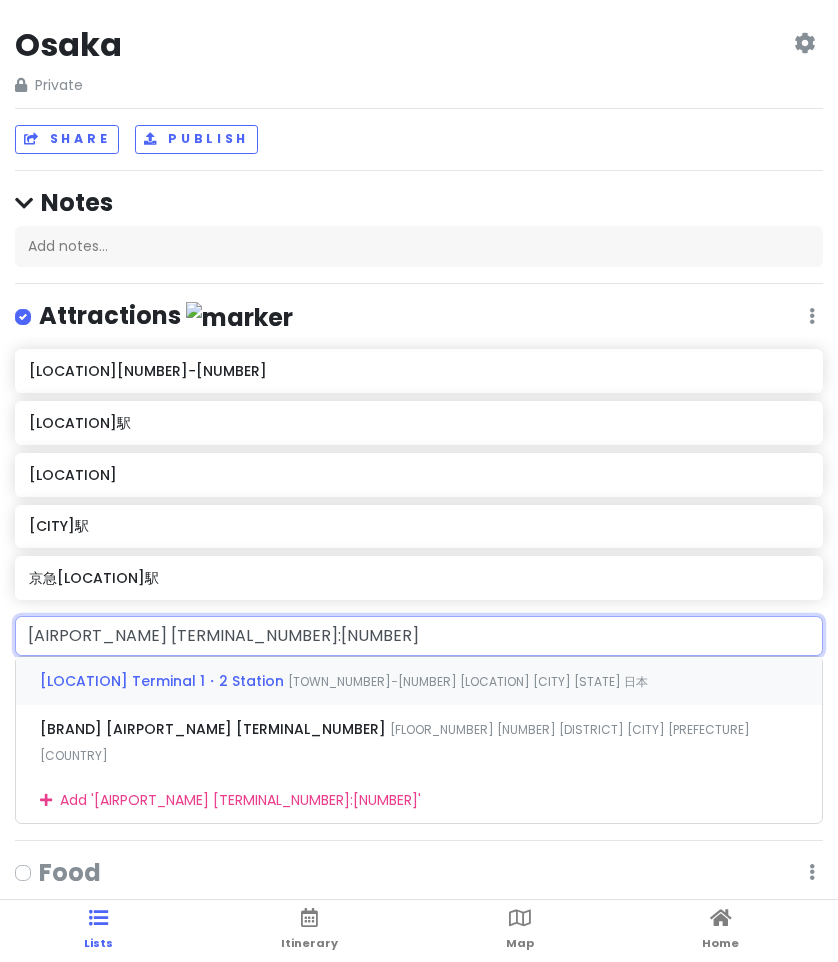click on "[LOCATION] Terminal 1・2 Station" at bounding box center (164, 681) 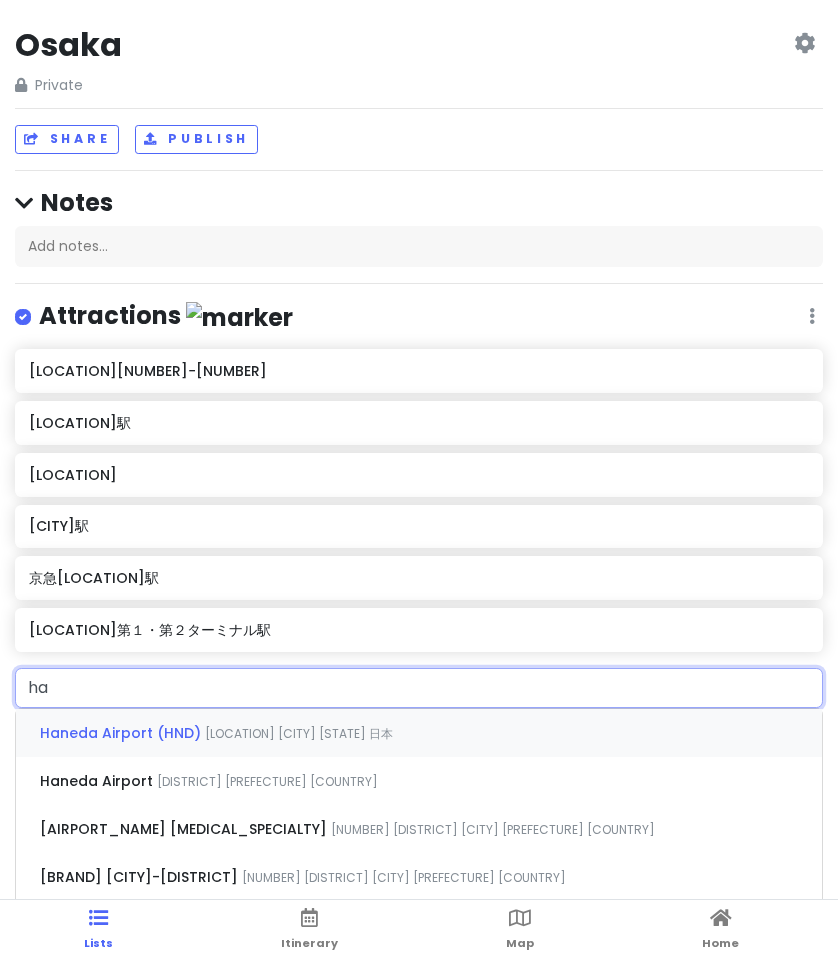 type on "h" 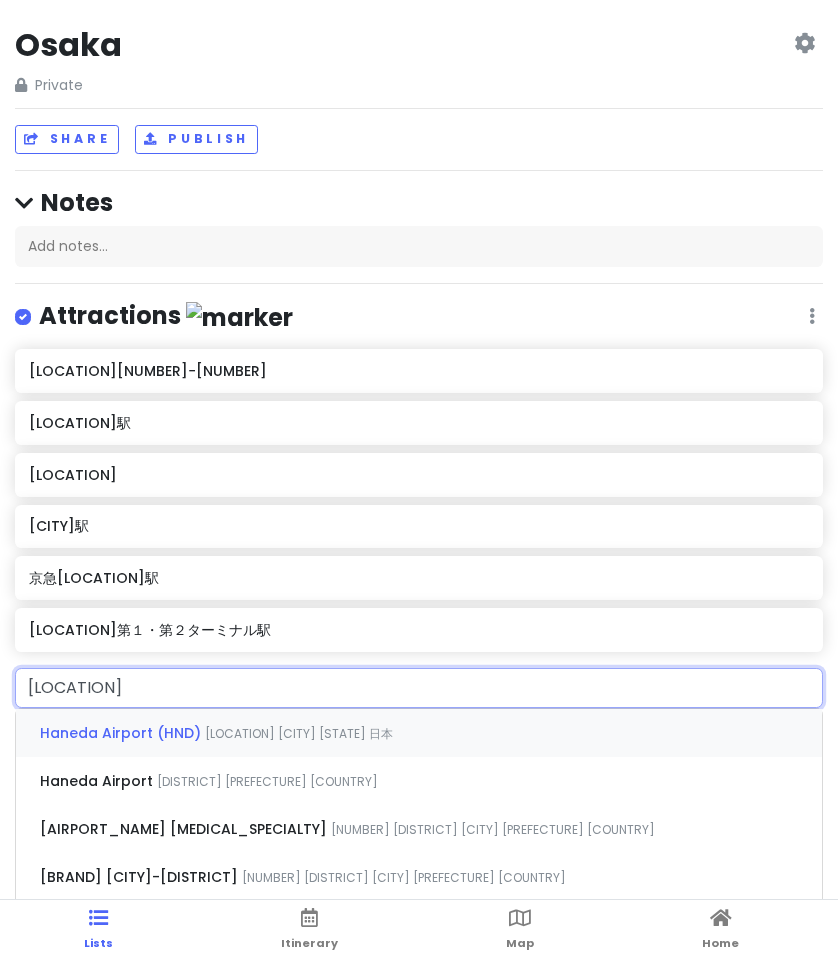 type on "[LOCATION]" 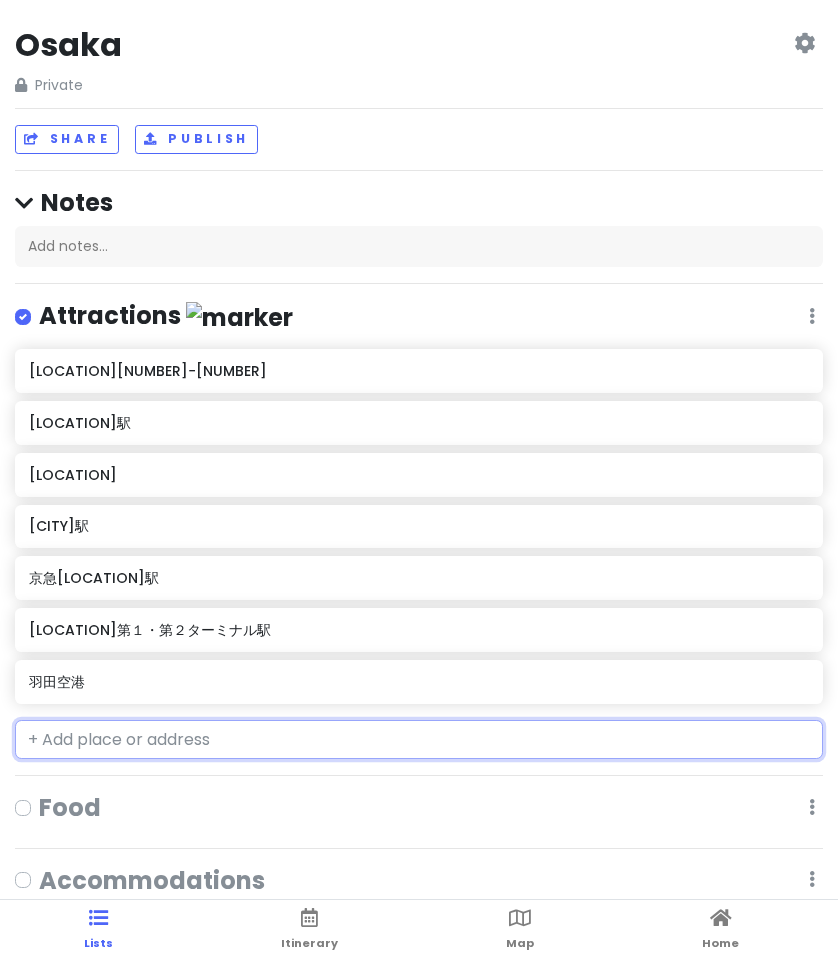 click at bounding box center (419, 740) 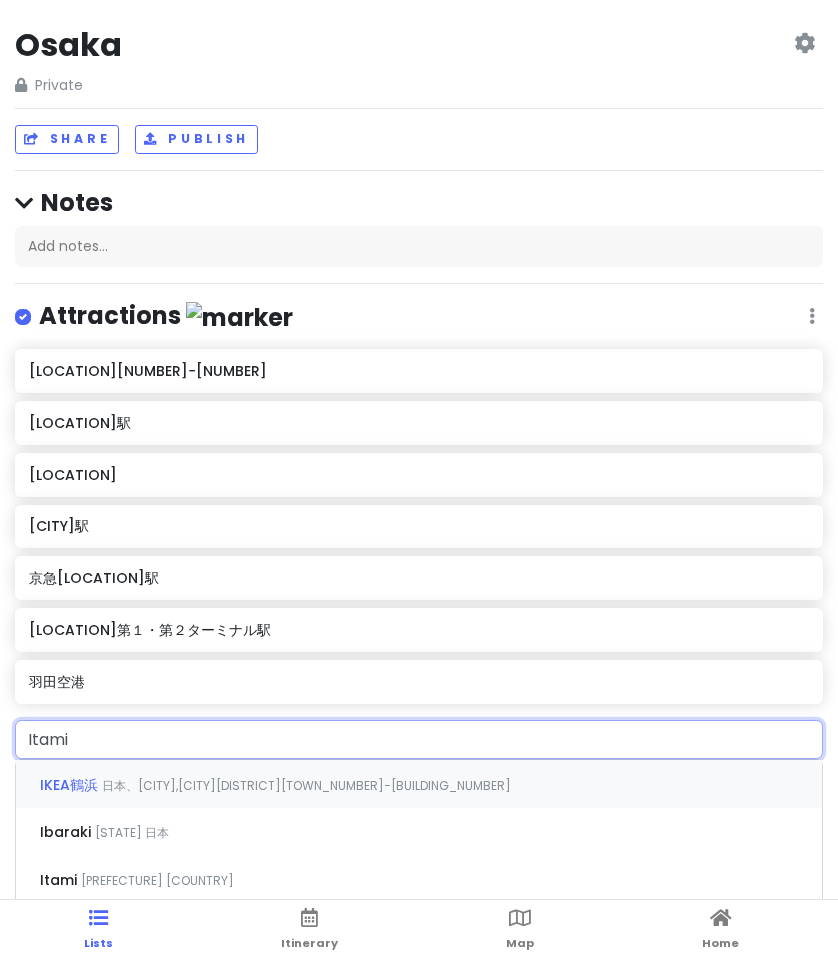 type on "Itami" 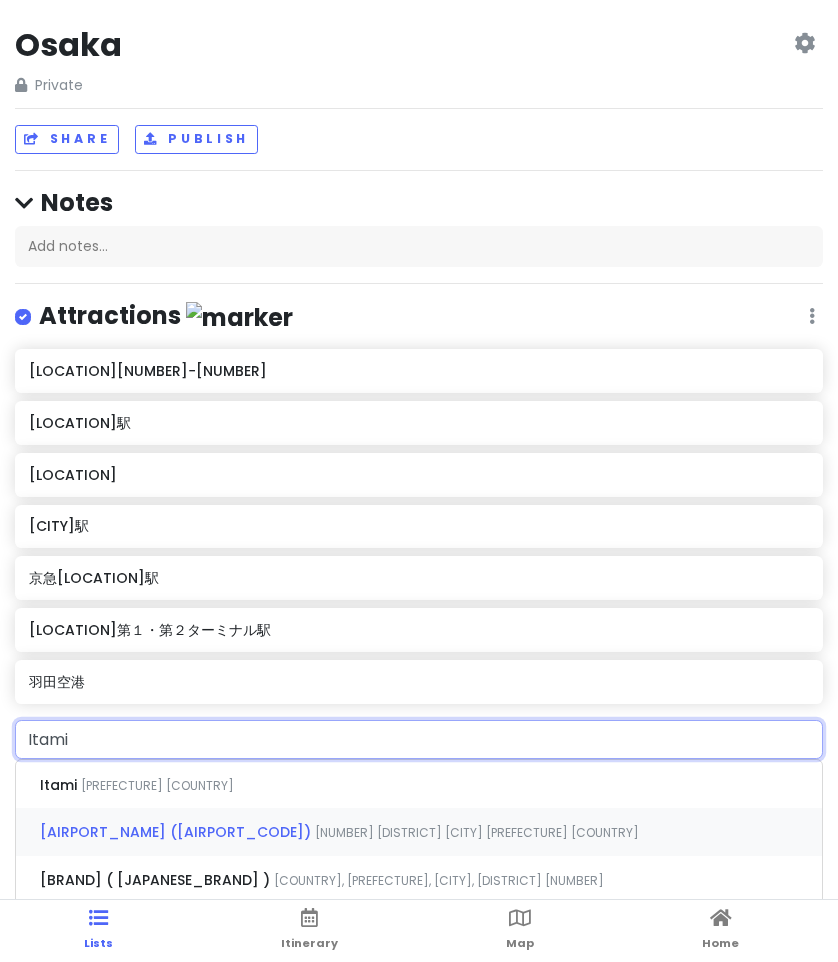 click on "[NUMBER] [DISTRICT] [CITY] [PREFECTURE] [COUNTRY]" at bounding box center (157, 785) 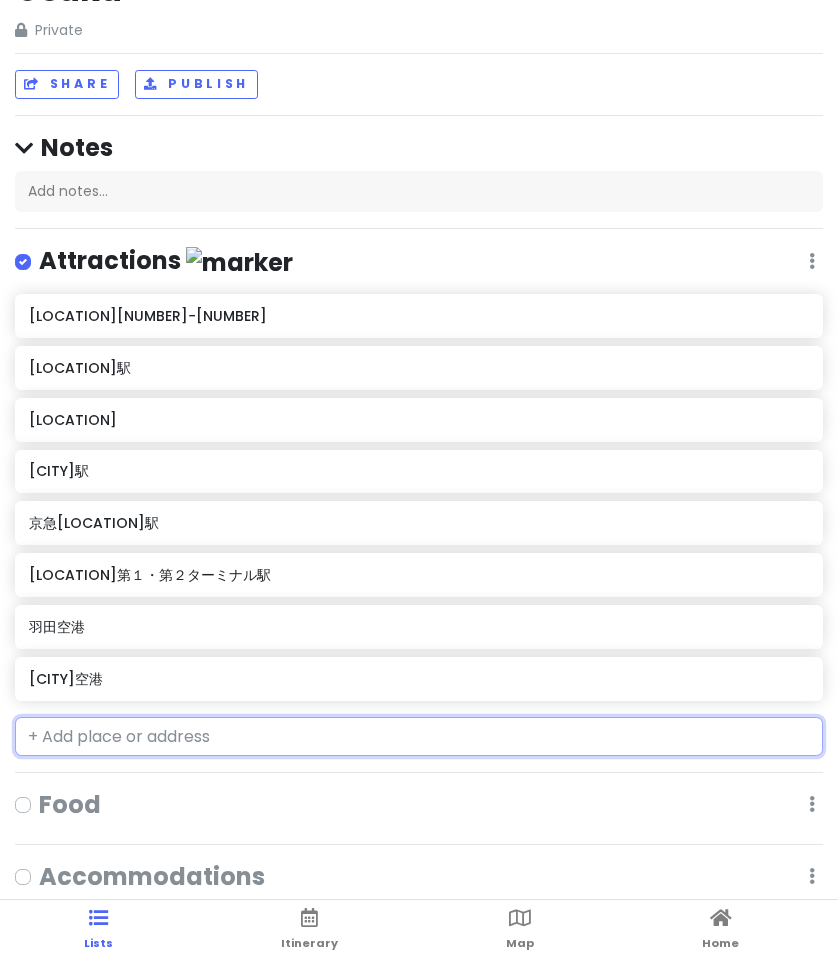 scroll, scrollTop: 65, scrollLeft: 0, axis: vertical 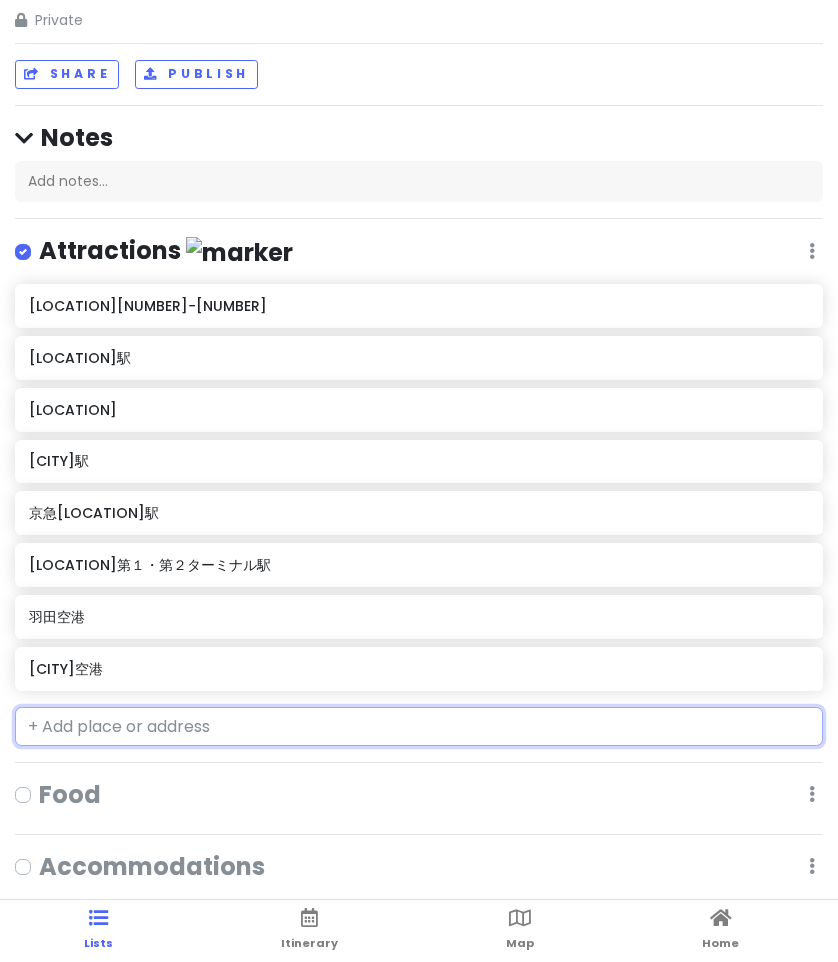 click at bounding box center (419, 727) 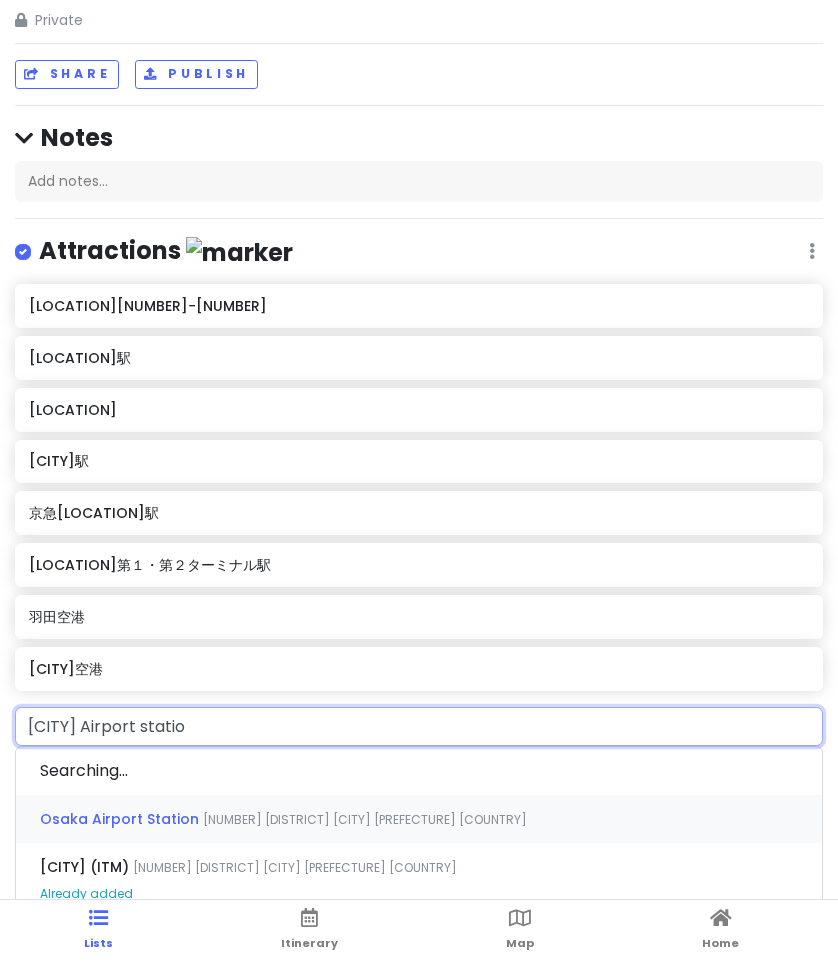 type on "[AIRPORT_NAME] [STATION_NAME]" 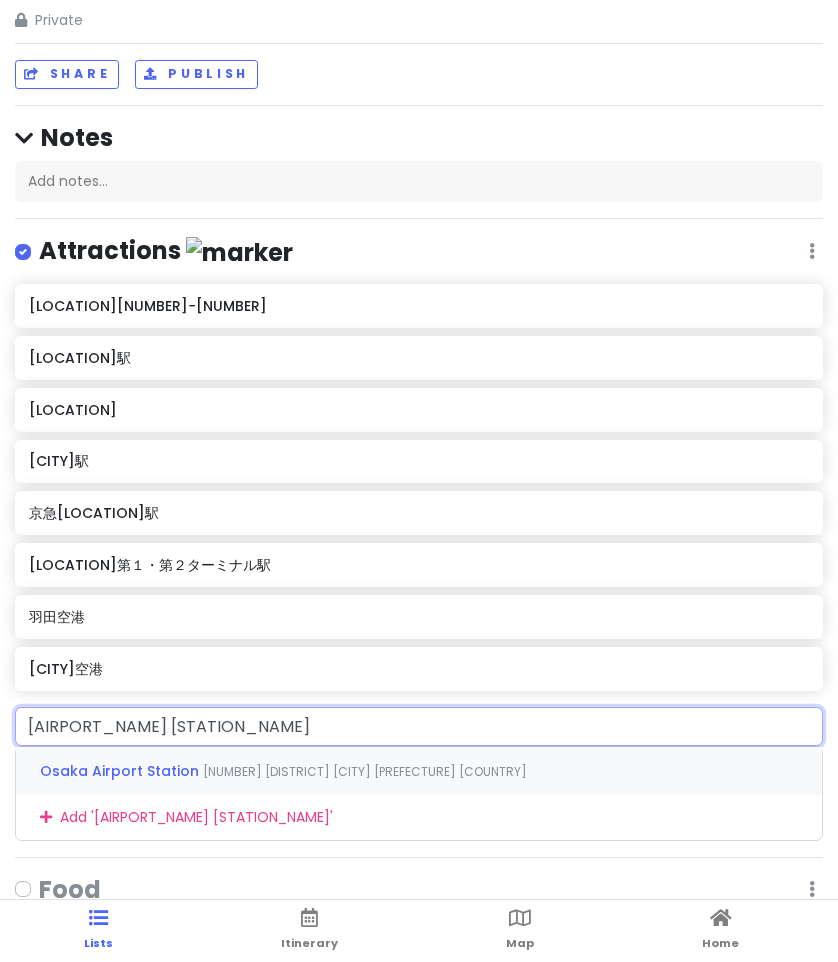click on "[NUMBER] [DISTRICT] [CITY] [PREFECTURE] [COUNTRY]" at bounding box center [365, 771] 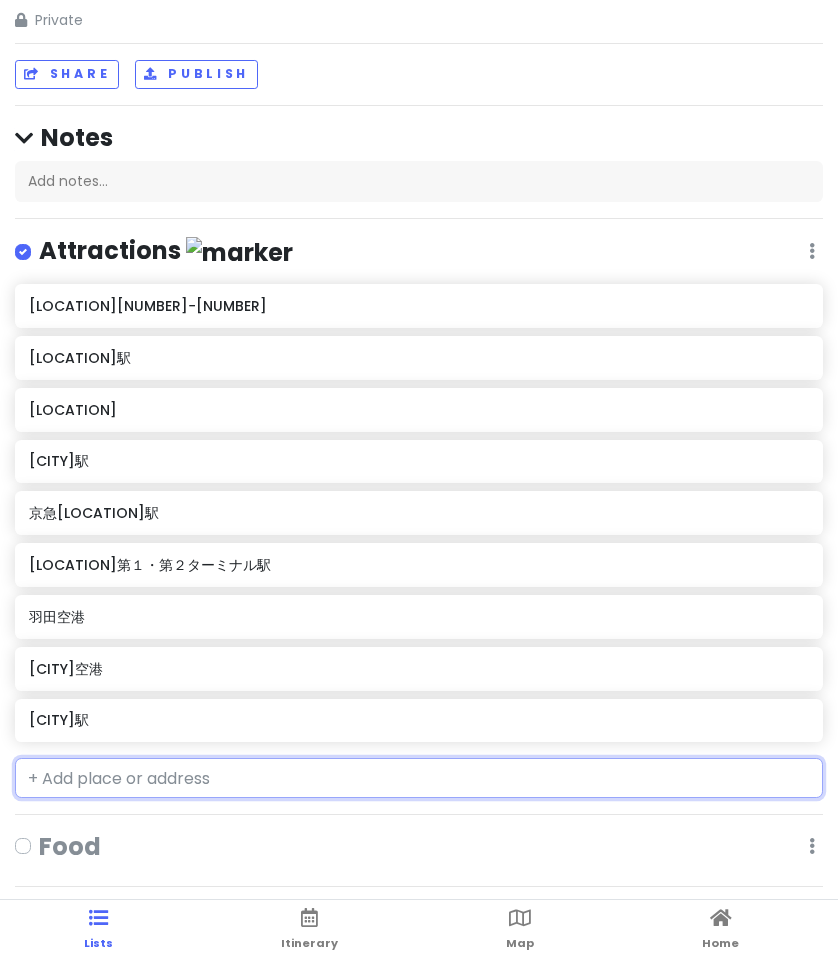 scroll, scrollTop: 117, scrollLeft: 0, axis: vertical 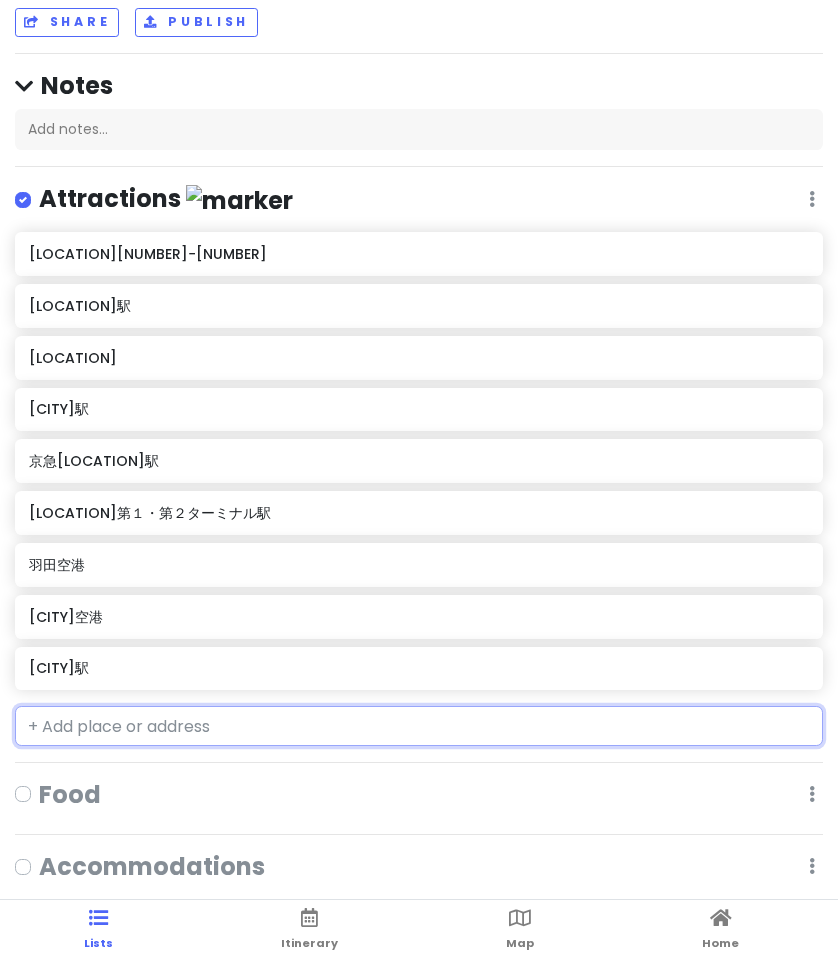 click at bounding box center (419, 726) 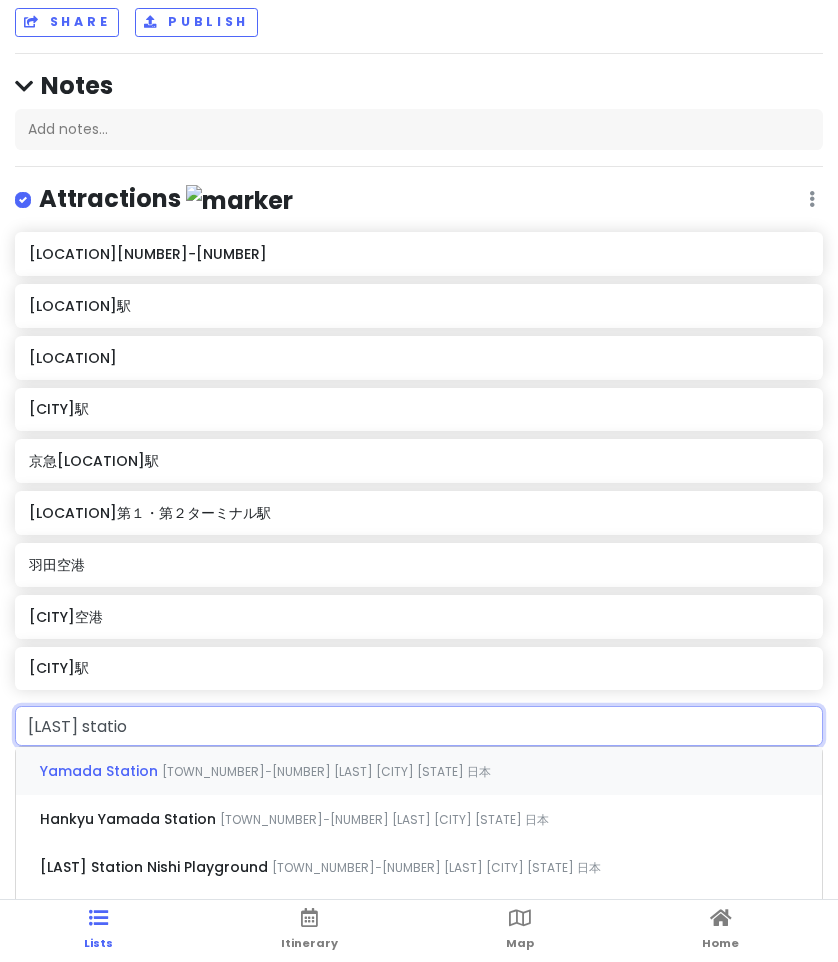 type on "Yamada station" 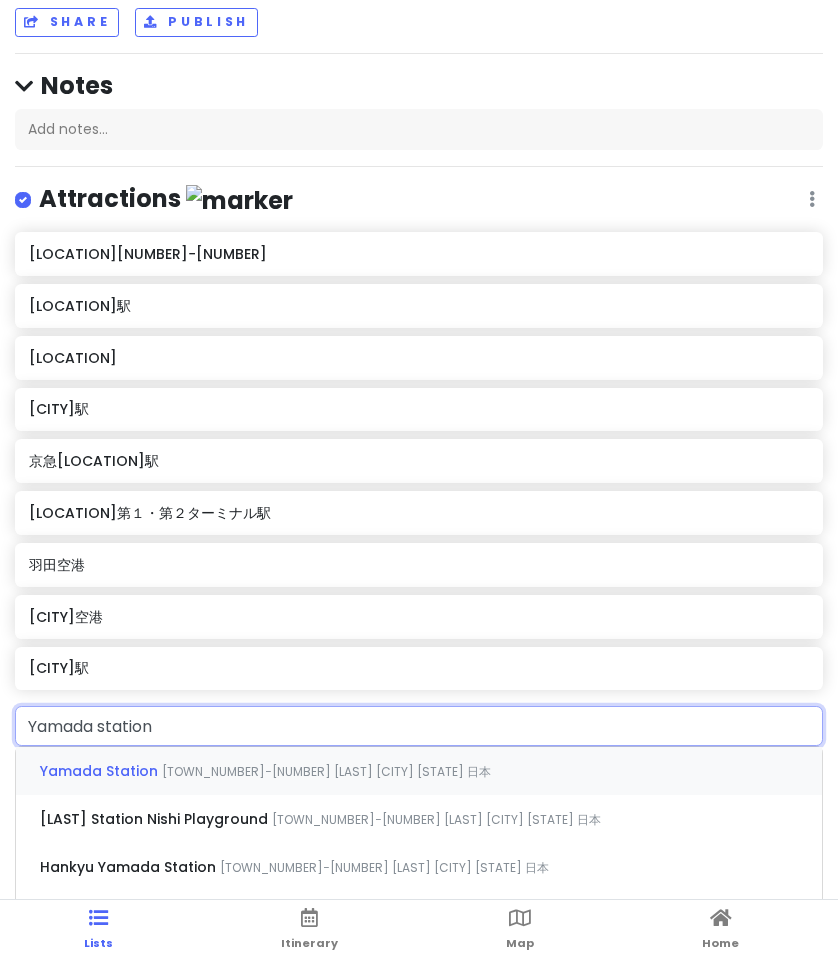 click on "[TOWN_NUMBER]−[NUMBER] [LAST] [CITY] [STATE] 日本" at bounding box center (326, 771) 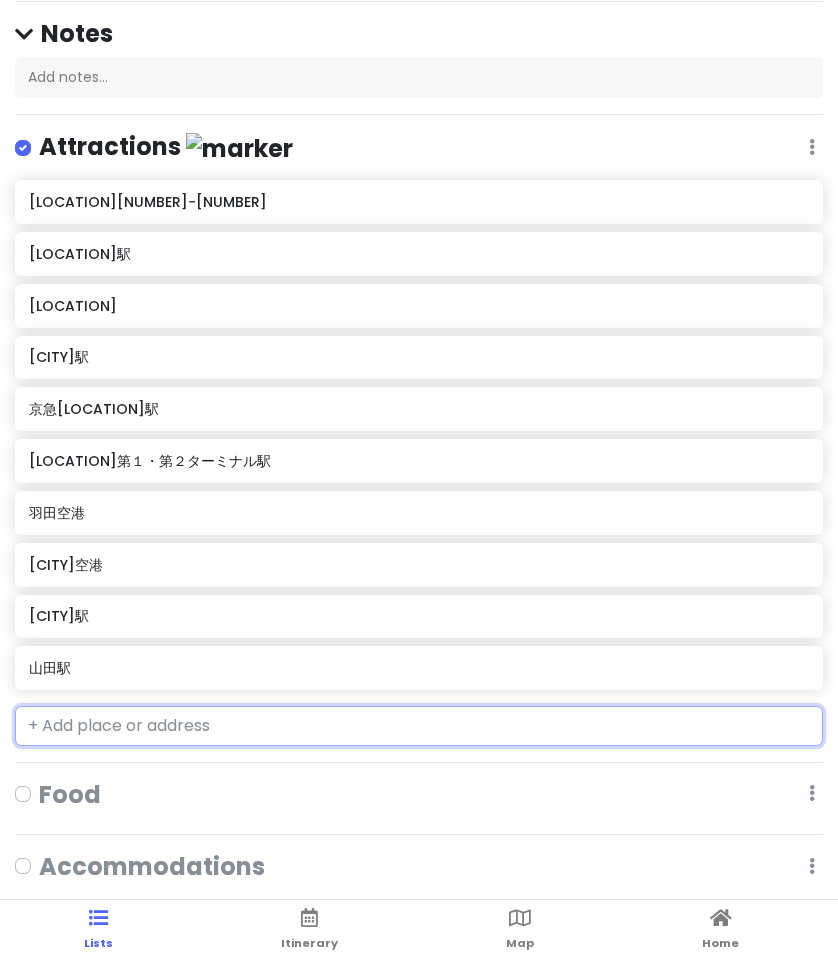 scroll, scrollTop: 0, scrollLeft: 0, axis: both 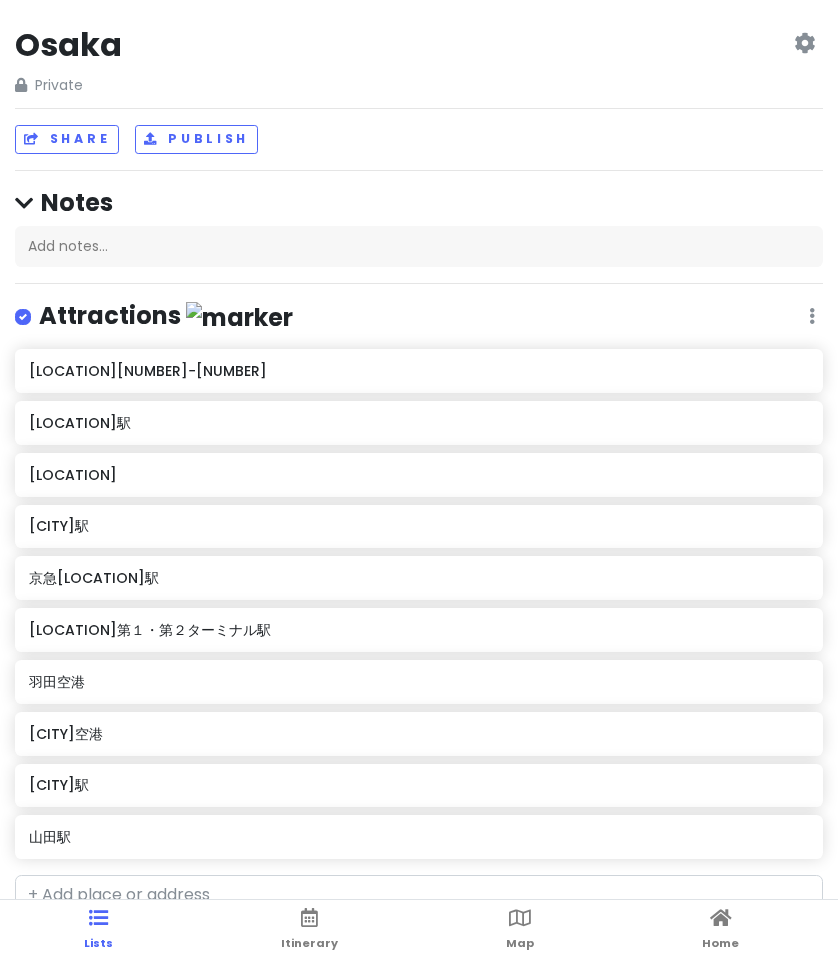click at bounding box center (804, 43) 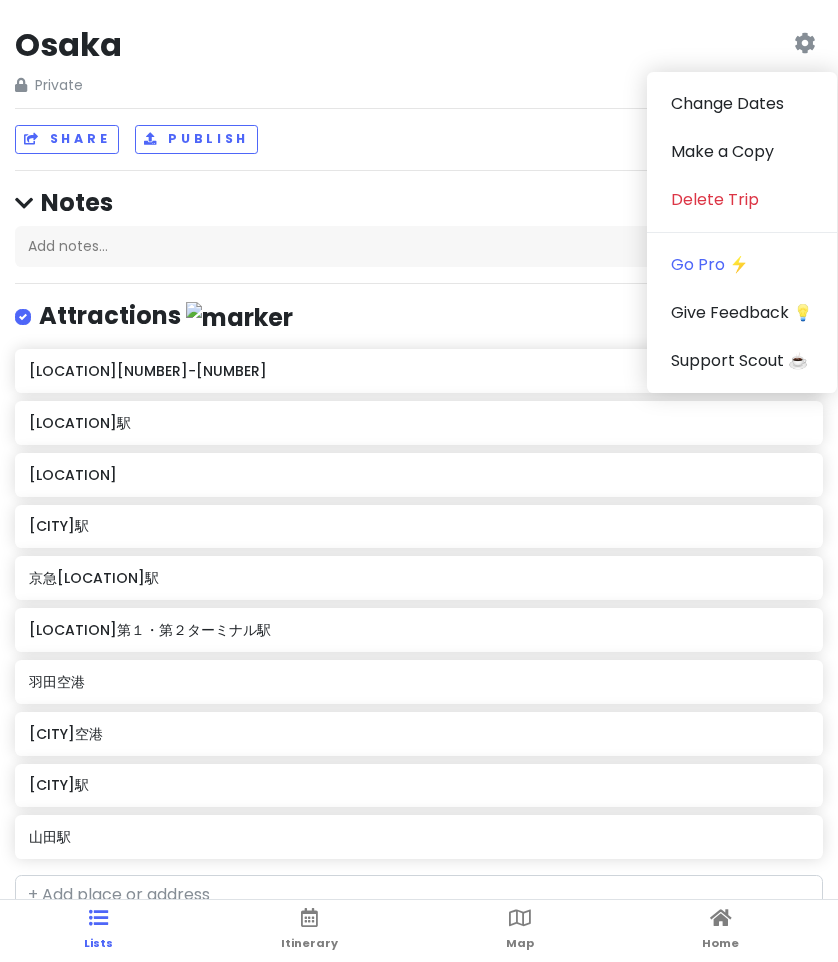 click on "[CITY] Private Change Dates Make a Copy Delete Trip Go Pro ⚡️ Give Feedback 💡 Support Scout ☕️" at bounding box center (419, 60) 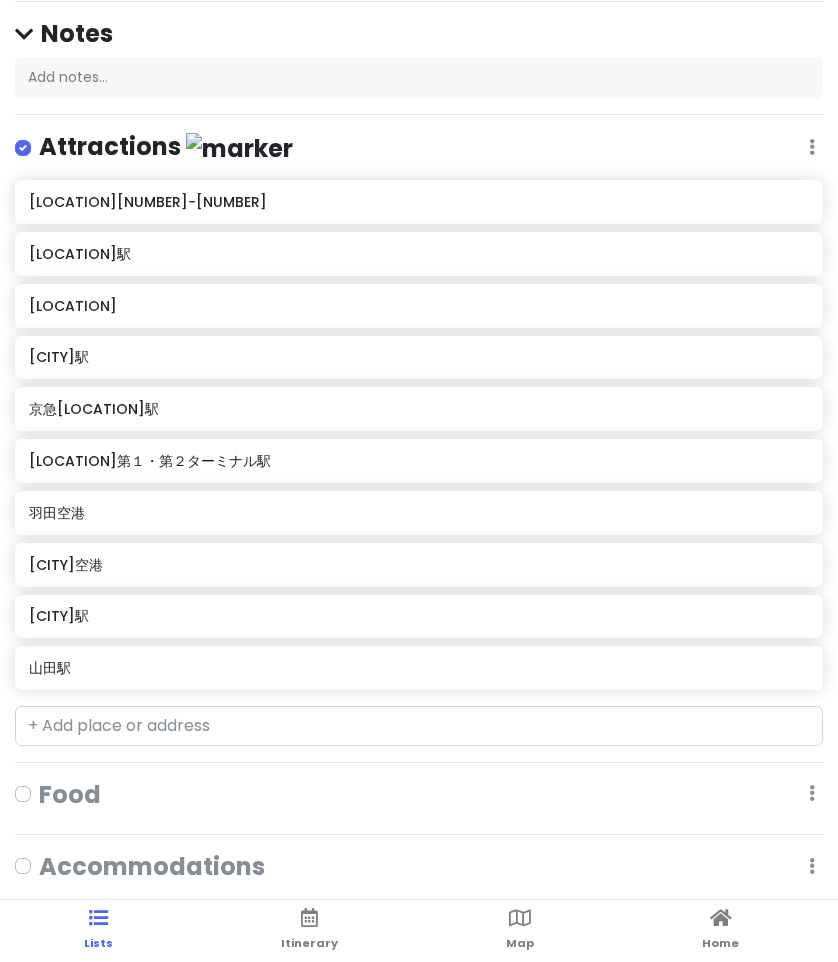 scroll, scrollTop: 0, scrollLeft: 0, axis: both 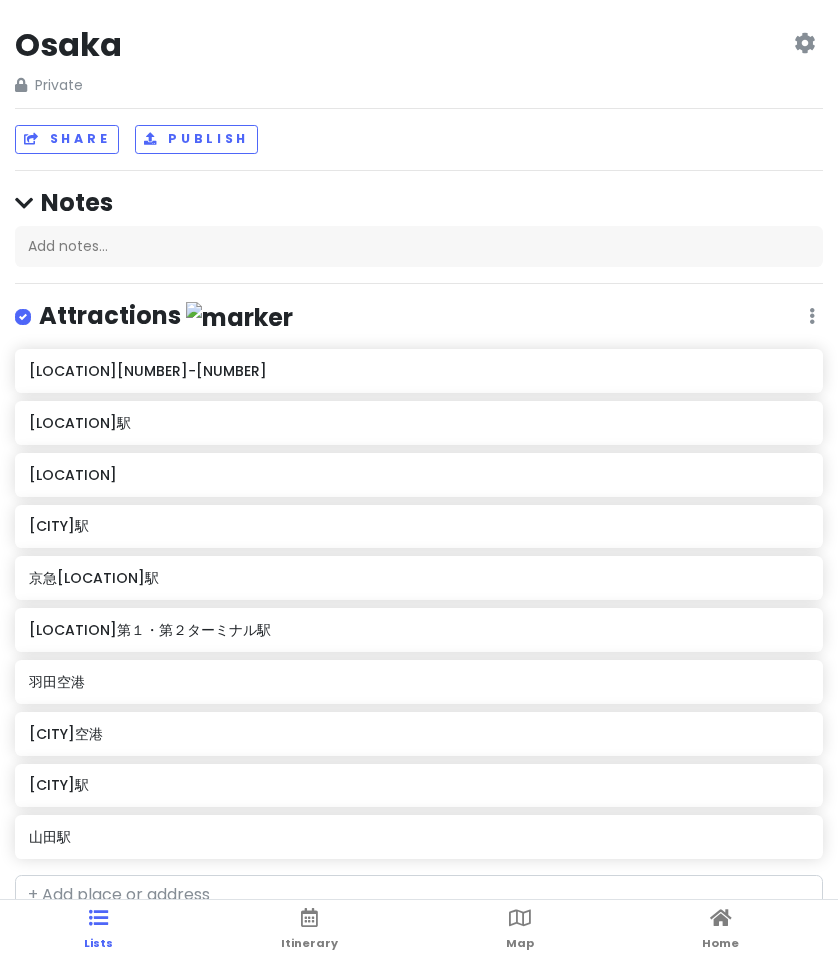 click on "Lists Itinerary Map Home" at bounding box center (419, 931) 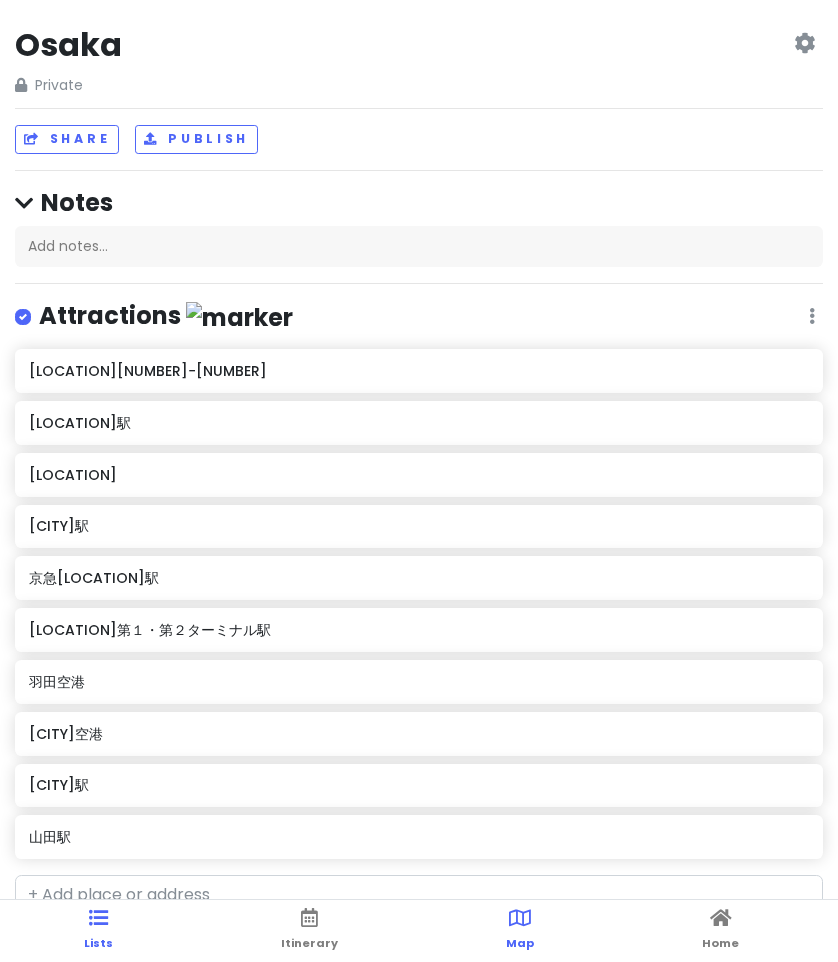 click at bounding box center (520, 918) 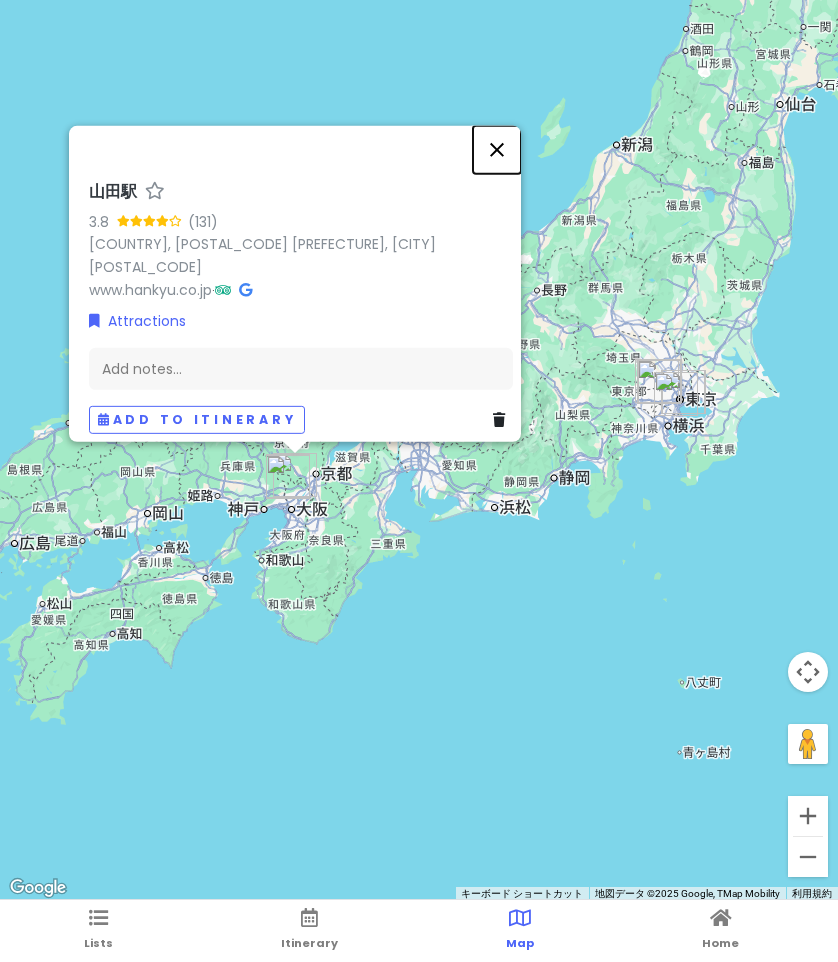 click at bounding box center (497, 149) 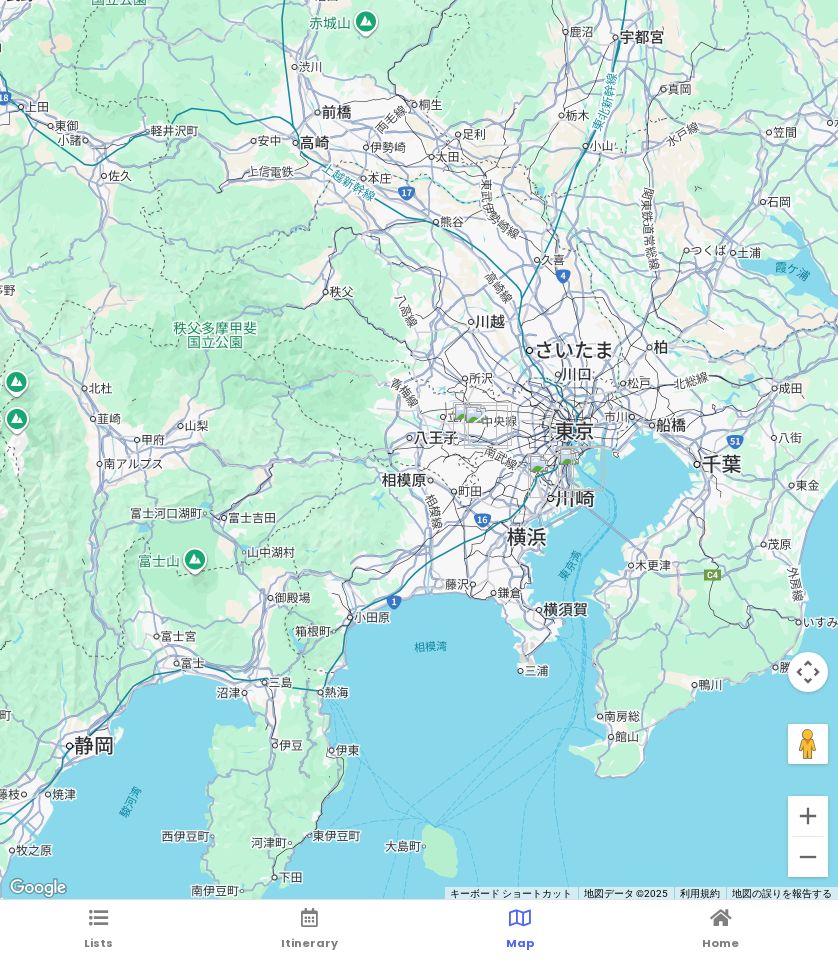 drag, startPoint x: 680, startPoint y: 507, endPoint x: 480, endPoint y: 472, distance: 203.0394 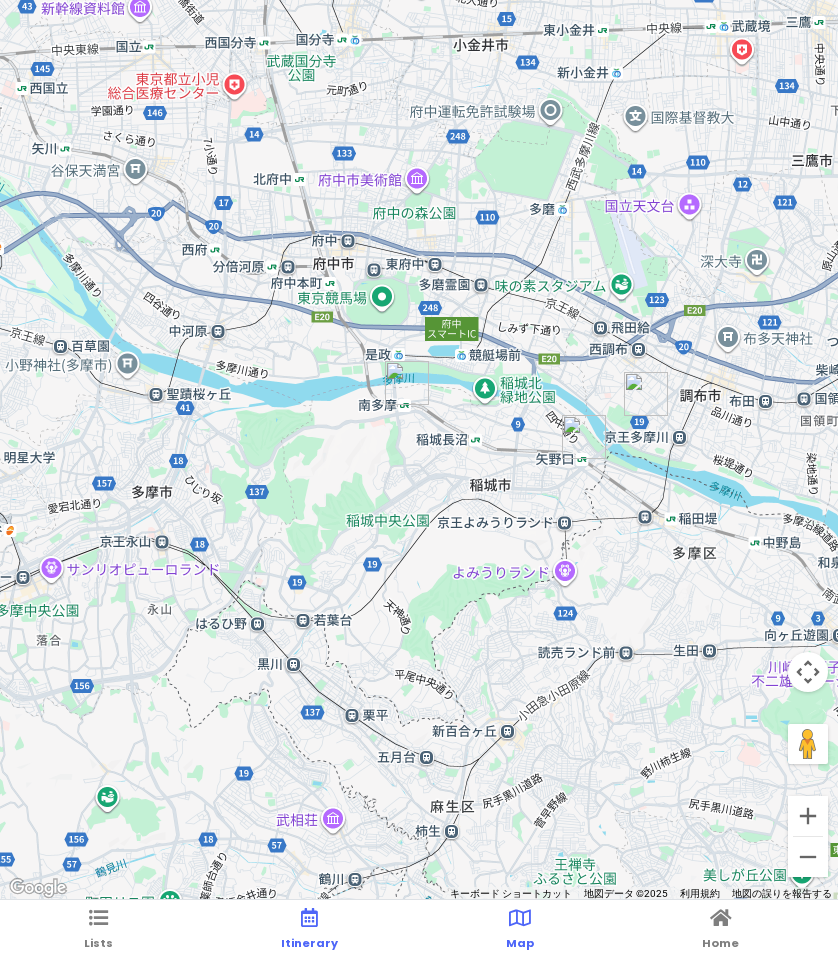 click at bounding box center (309, 918) 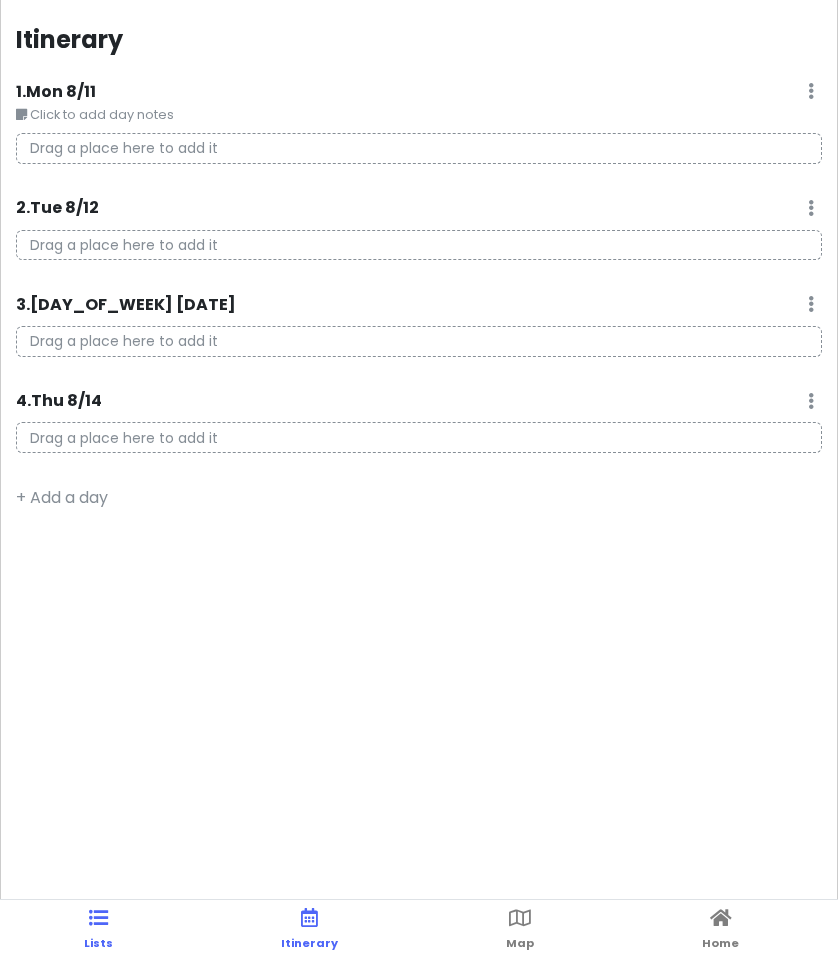 click on "Lists" at bounding box center [98, 943] 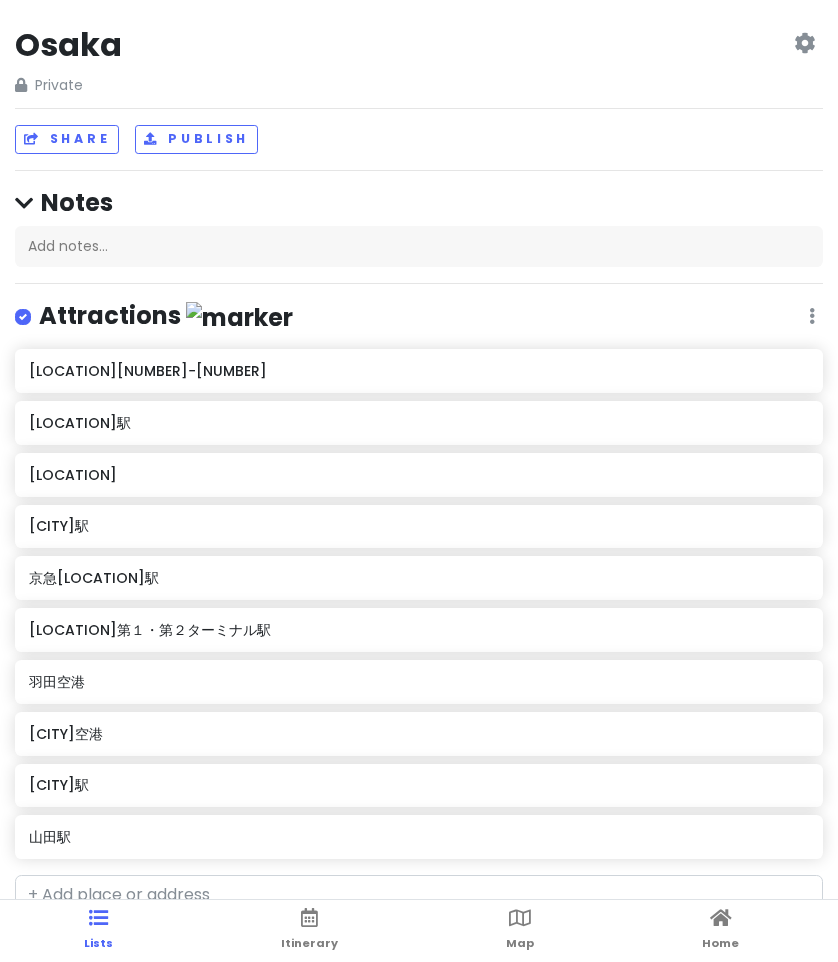 click at bounding box center (812, 316) 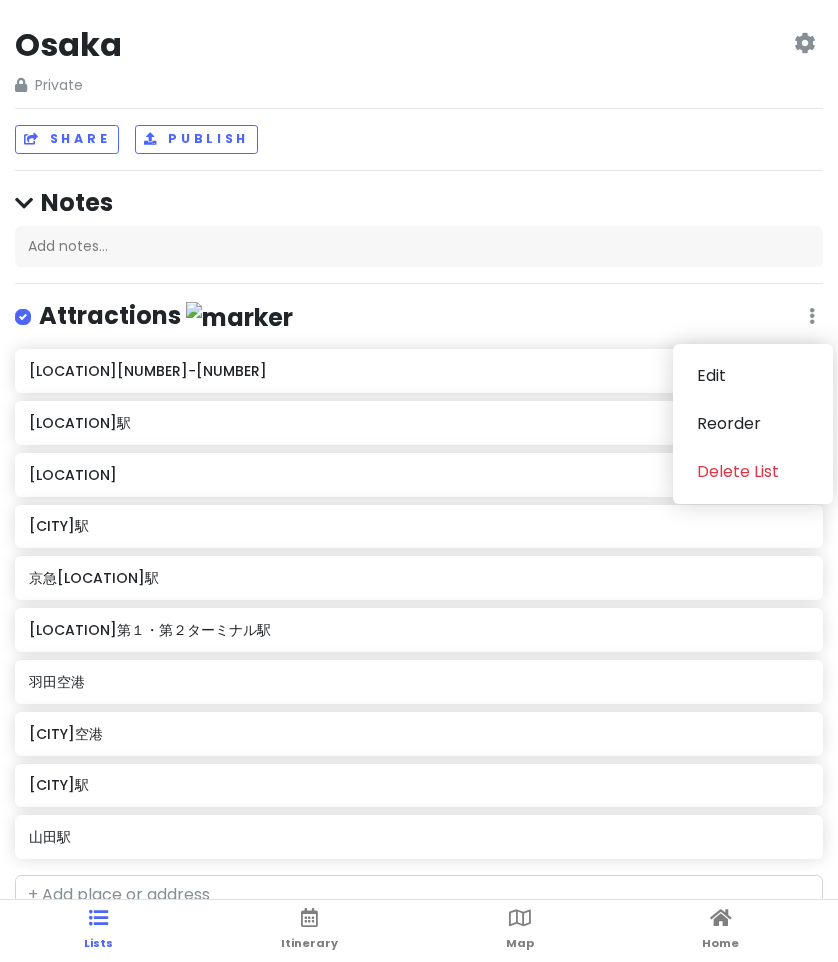 click at bounding box center (812, 316) 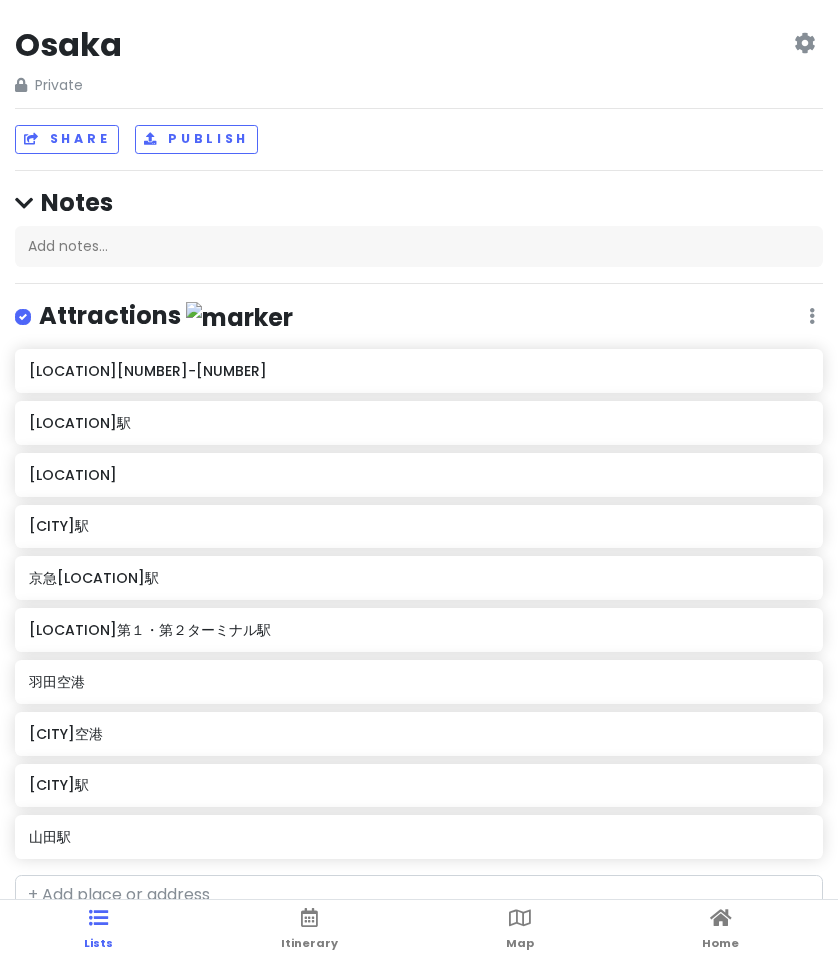 click on "Lists Itinerary Map Home" at bounding box center (419, 931) 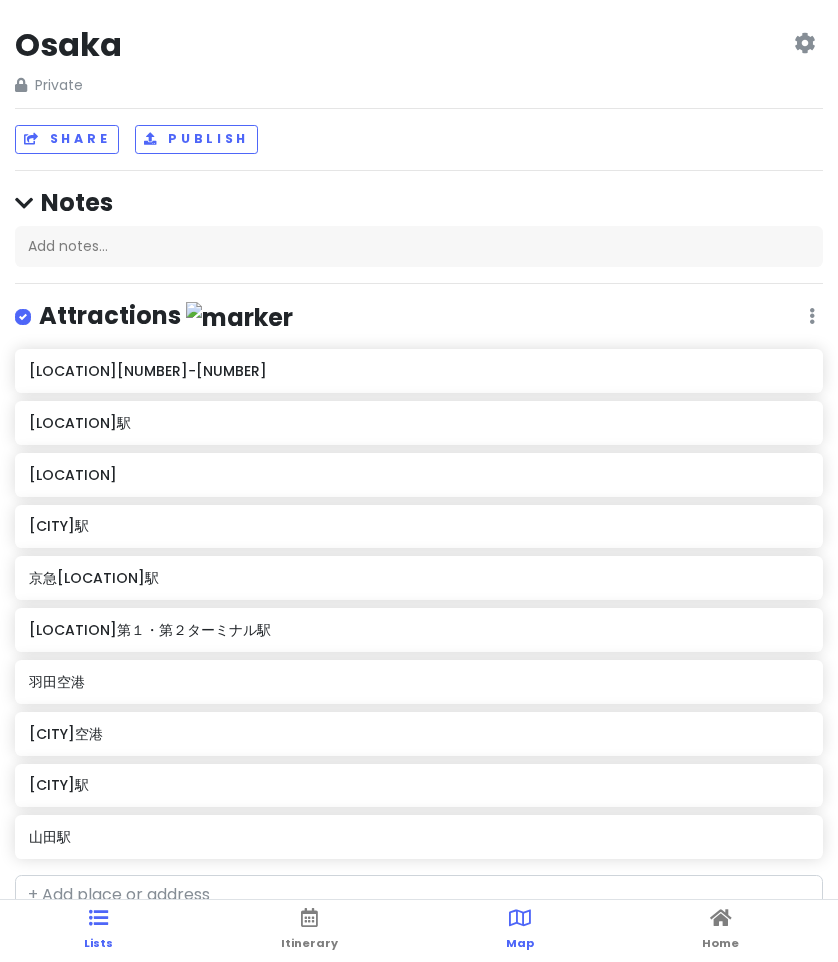 click on "Map" at bounding box center [520, 931] 